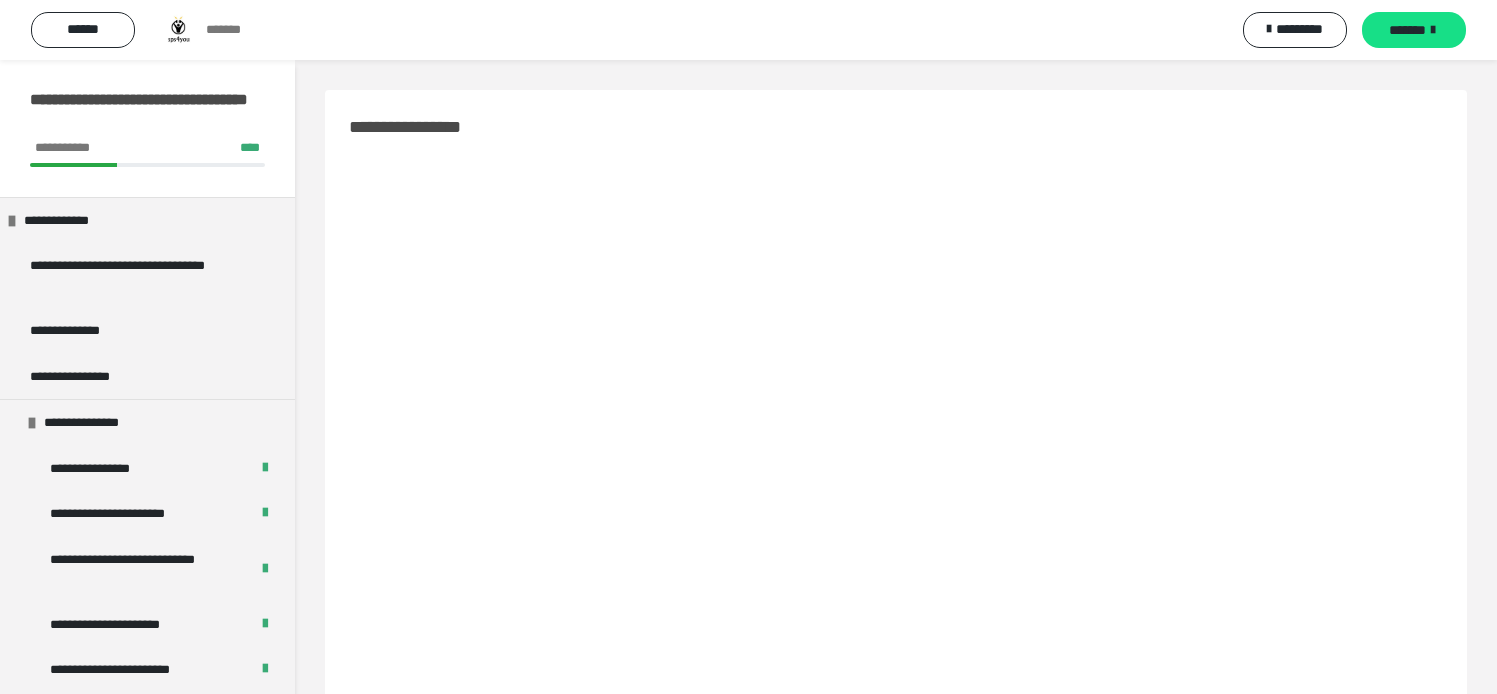 scroll, scrollTop: 108, scrollLeft: 0, axis: vertical 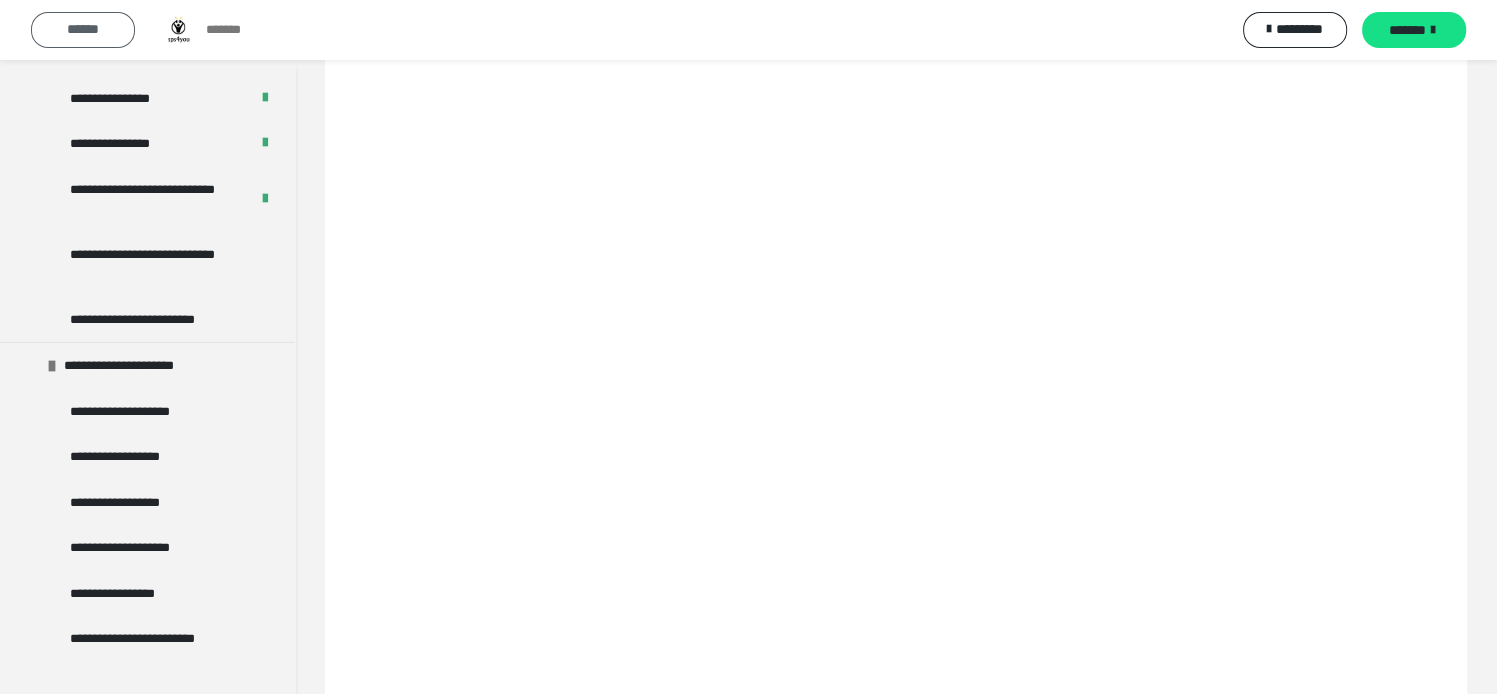 click on "******" at bounding box center (83, 29) 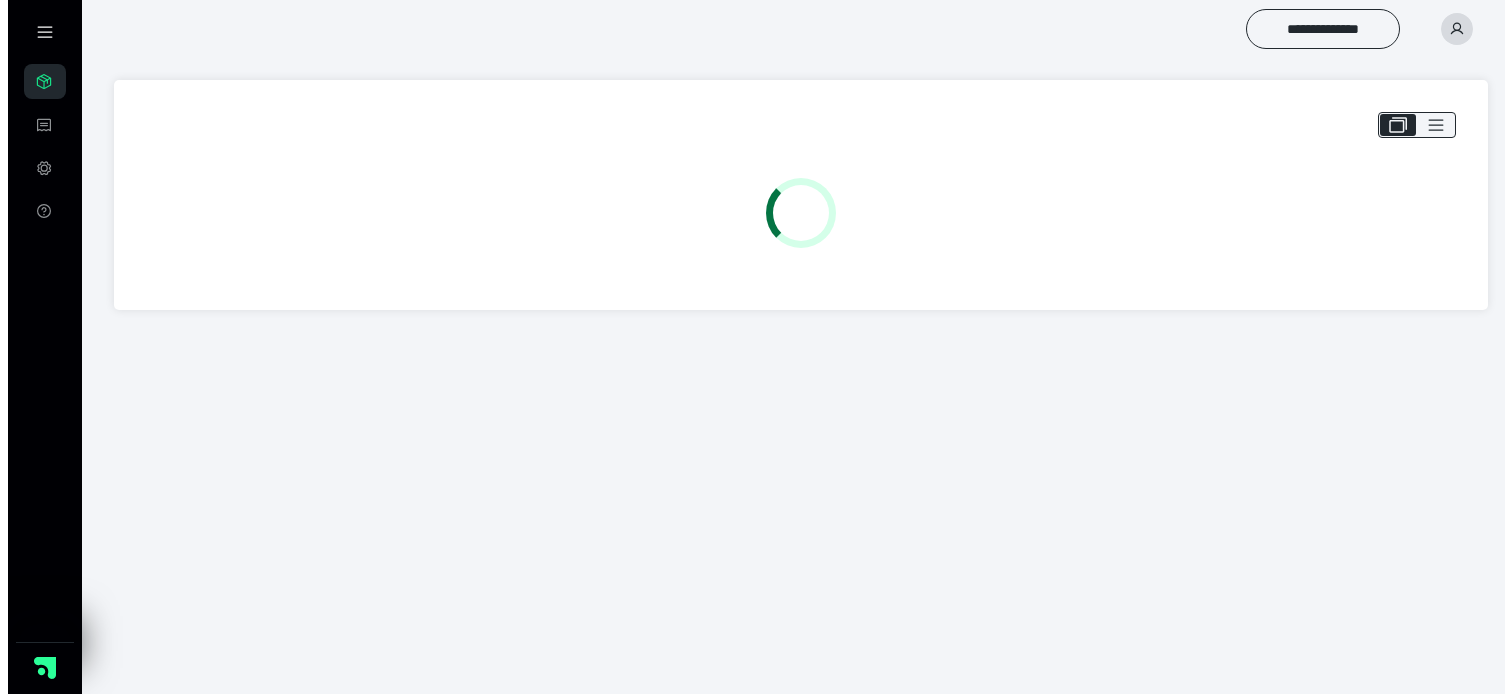 scroll, scrollTop: 0, scrollLeft: 0, axis: both 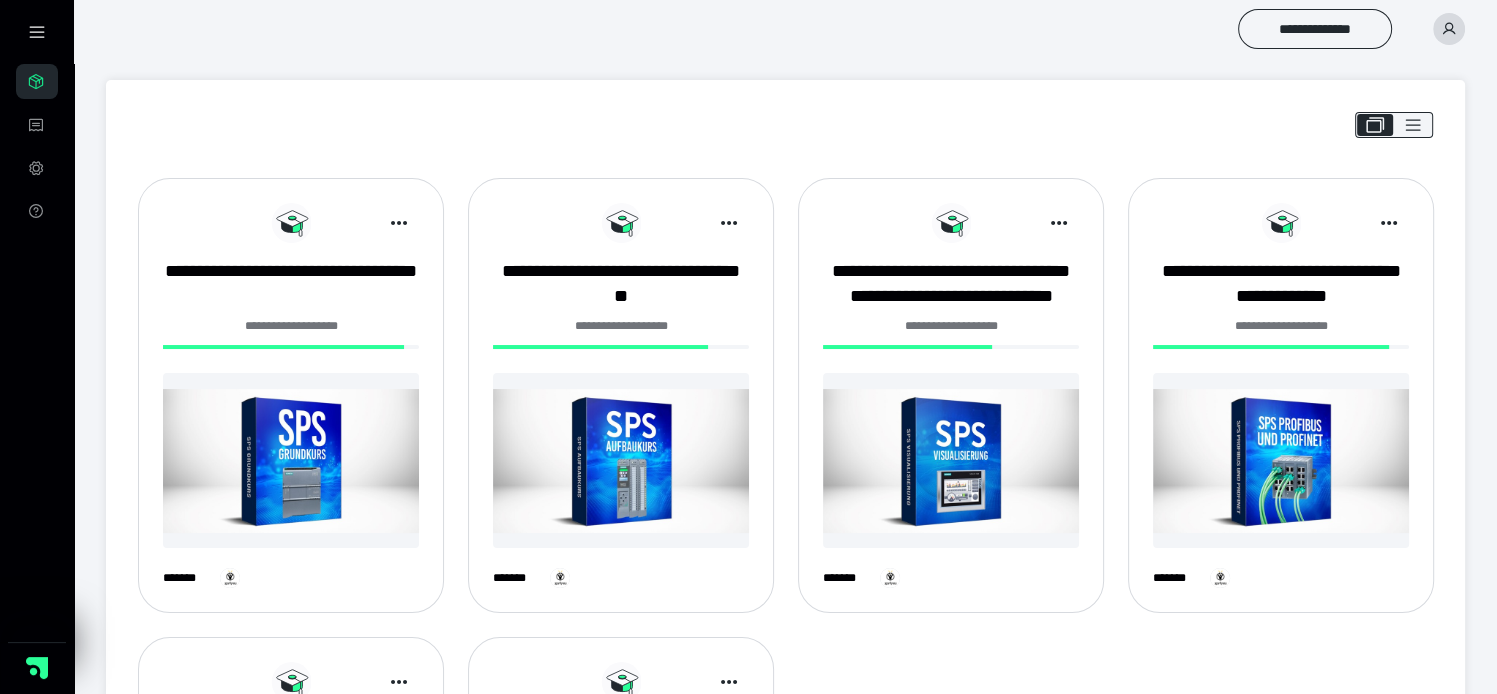 click at bounding box center (1281, 460) 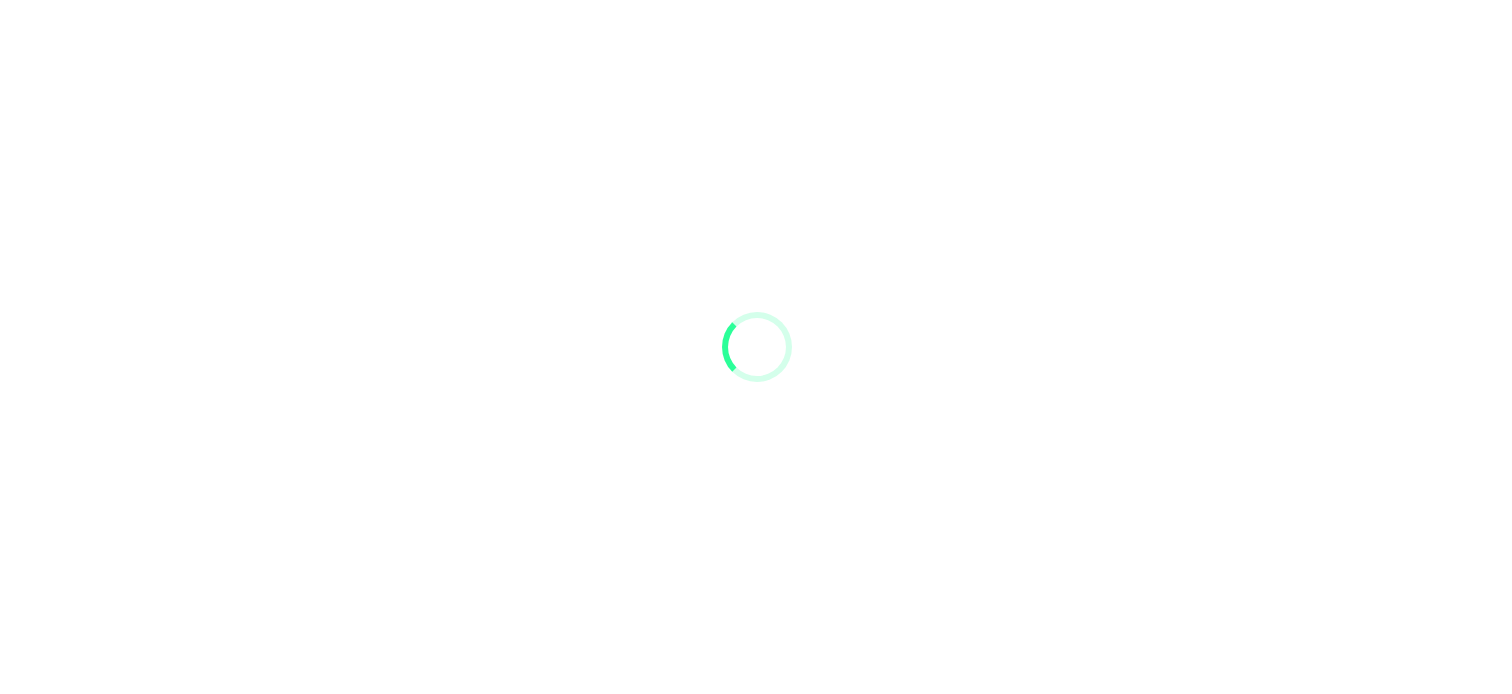 scroll, scrollTop: 0, scrollLeft: 0, axis: both 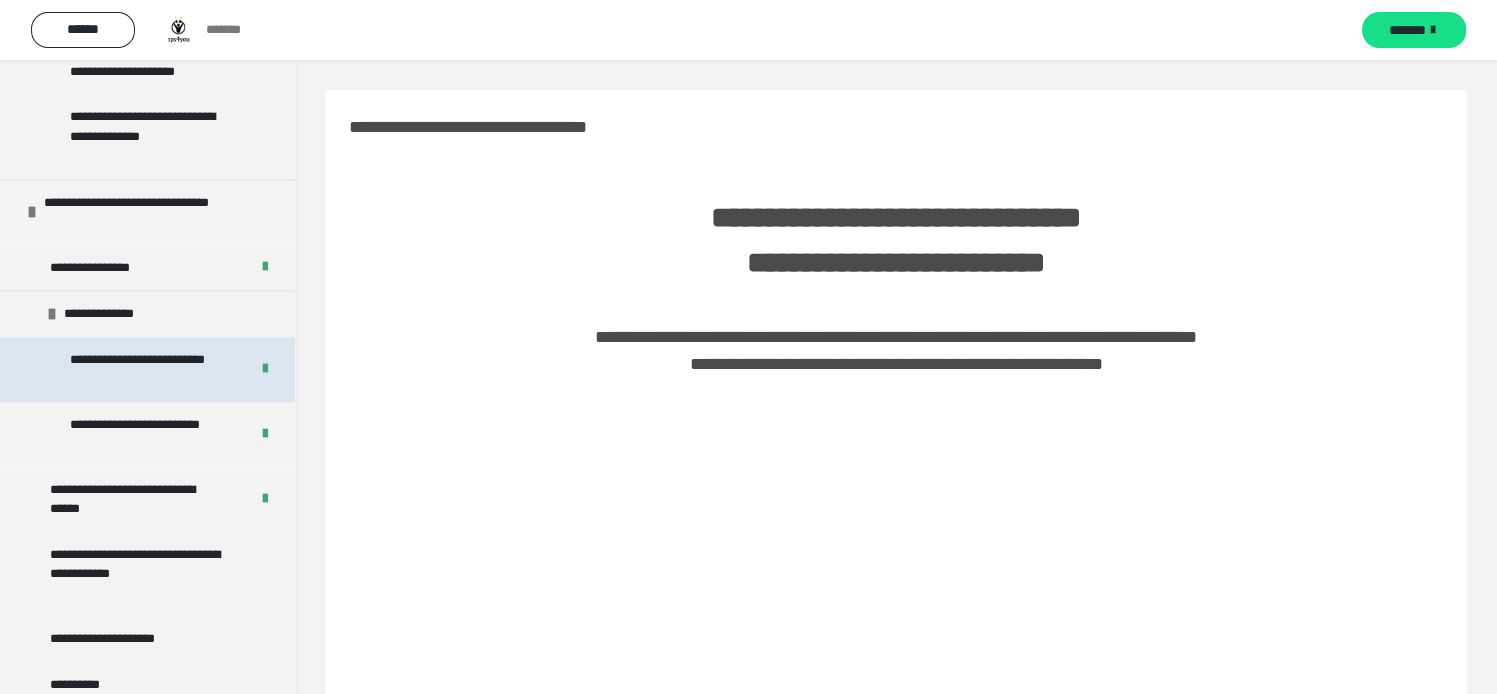 click on "**********" at bounding box center [144, 369] 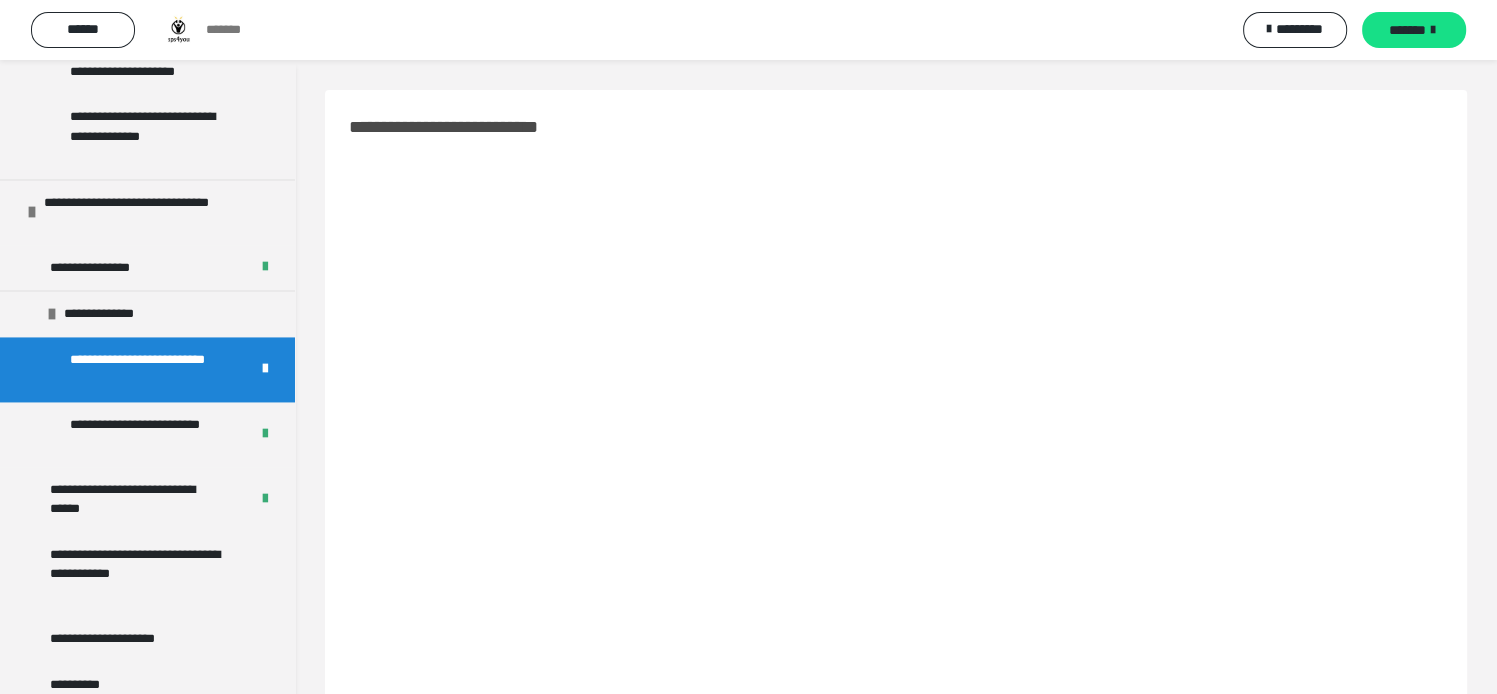 scroll, scrollTop: 417, scrollLeft: 0, axis: vertical 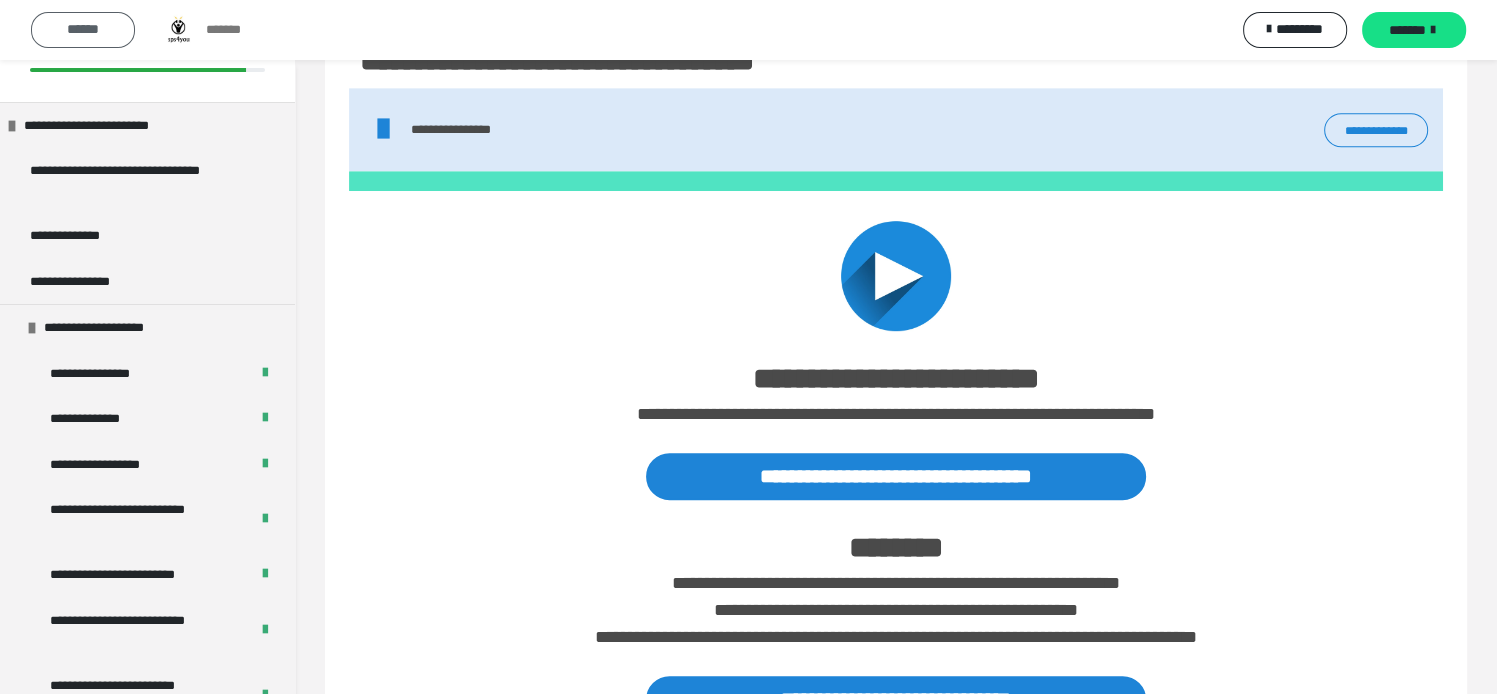 click on "******" at bounding box center (83, 29) 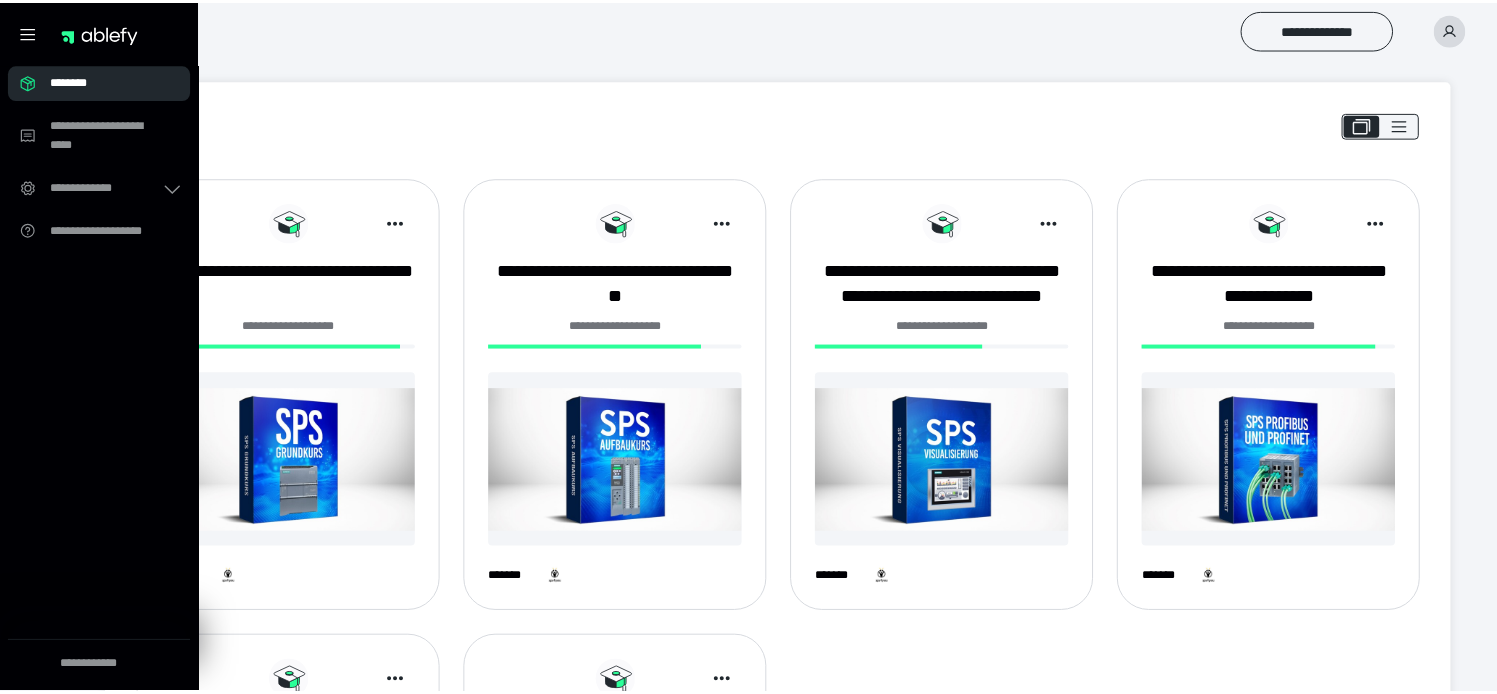 scroll, scrollTop: 0, scrollLeft: 0, axis: both 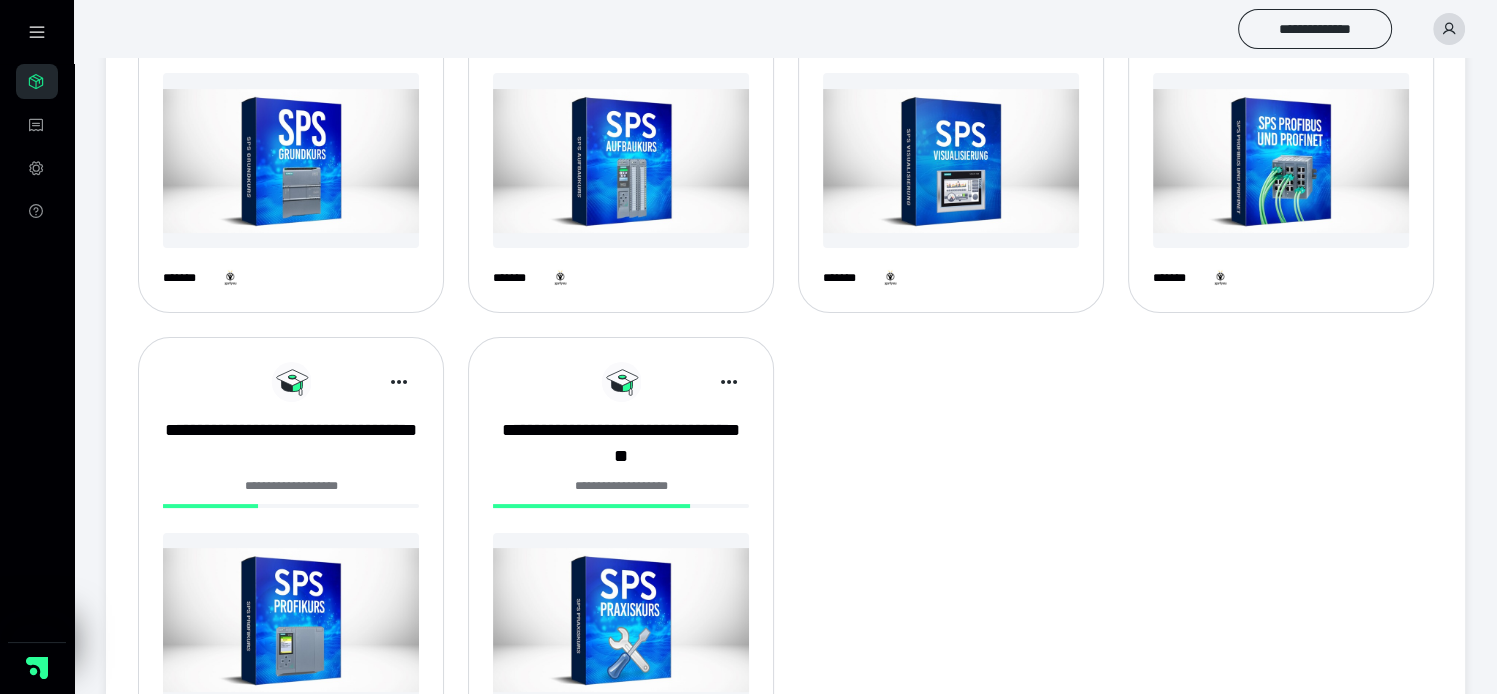 click at bounding box center [621, 620] 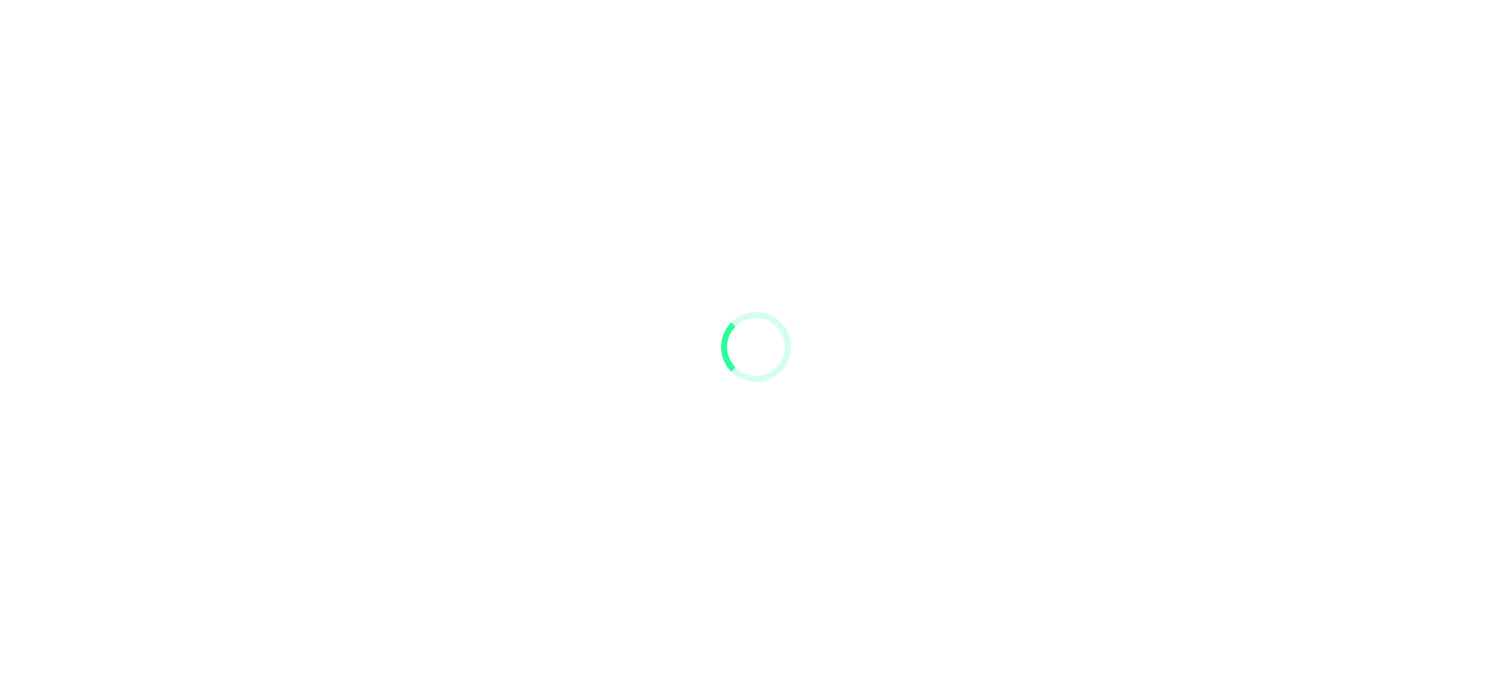 scroll, scrollTop: 0, scrollLeft: 0, axis: both 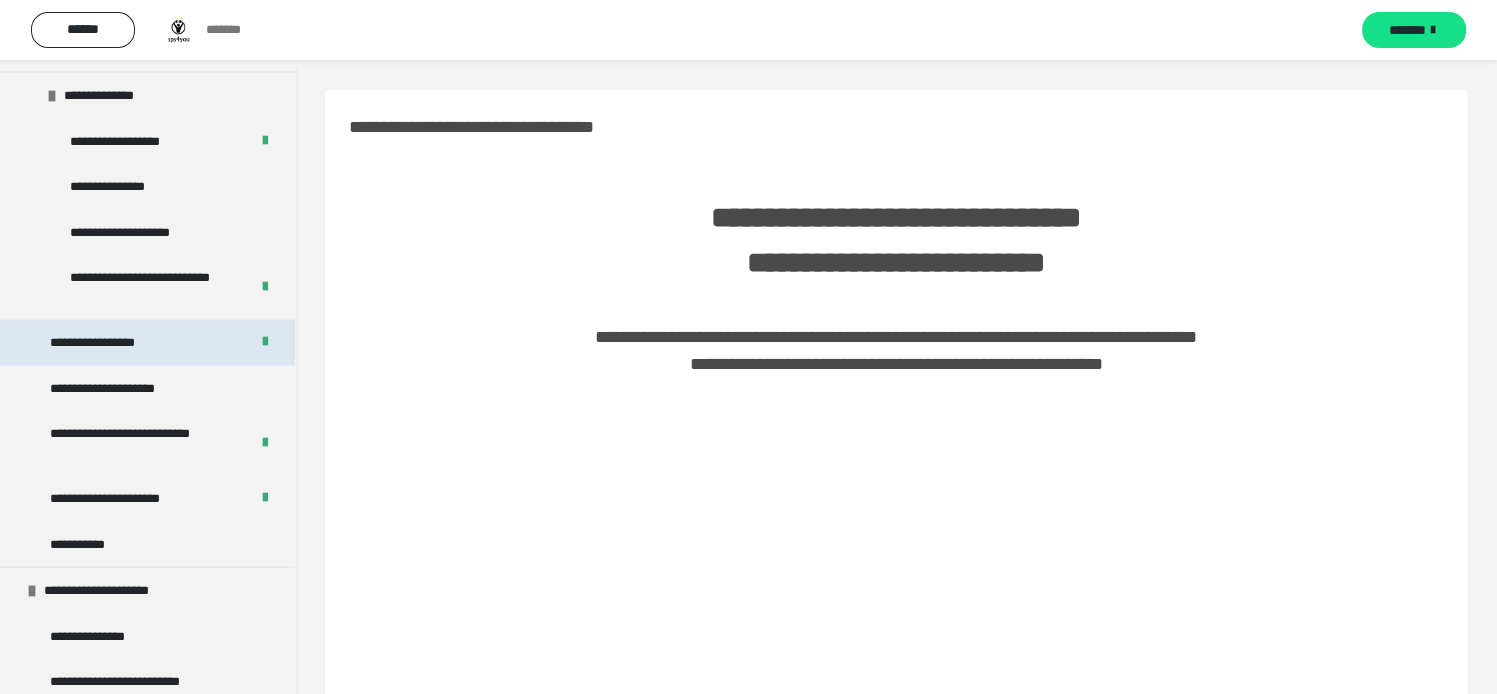 click on "**********" at bounding box center [101, 343] 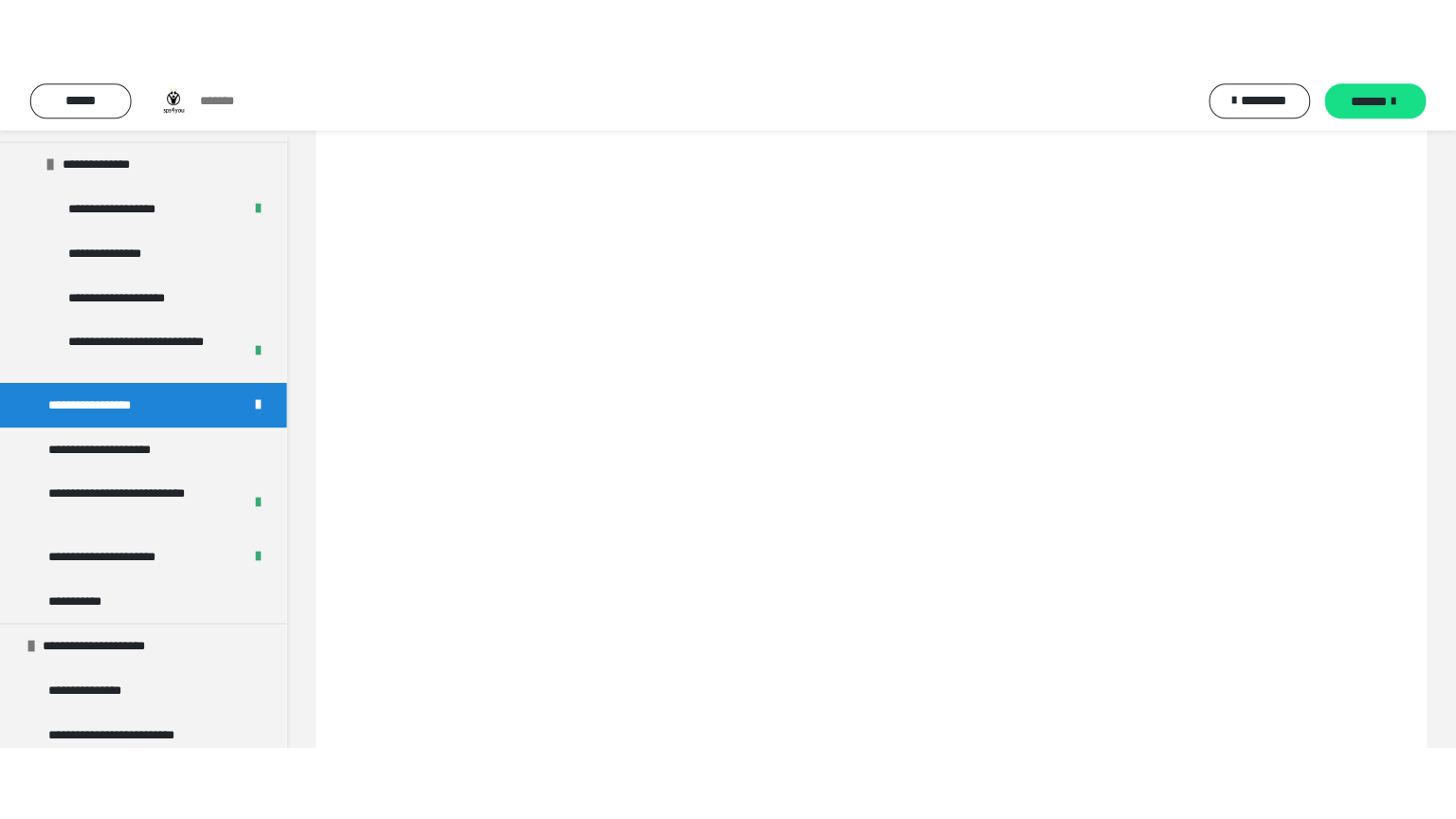 scroll, scrollTop: 111, scrollLeft: 0, axis: vertical 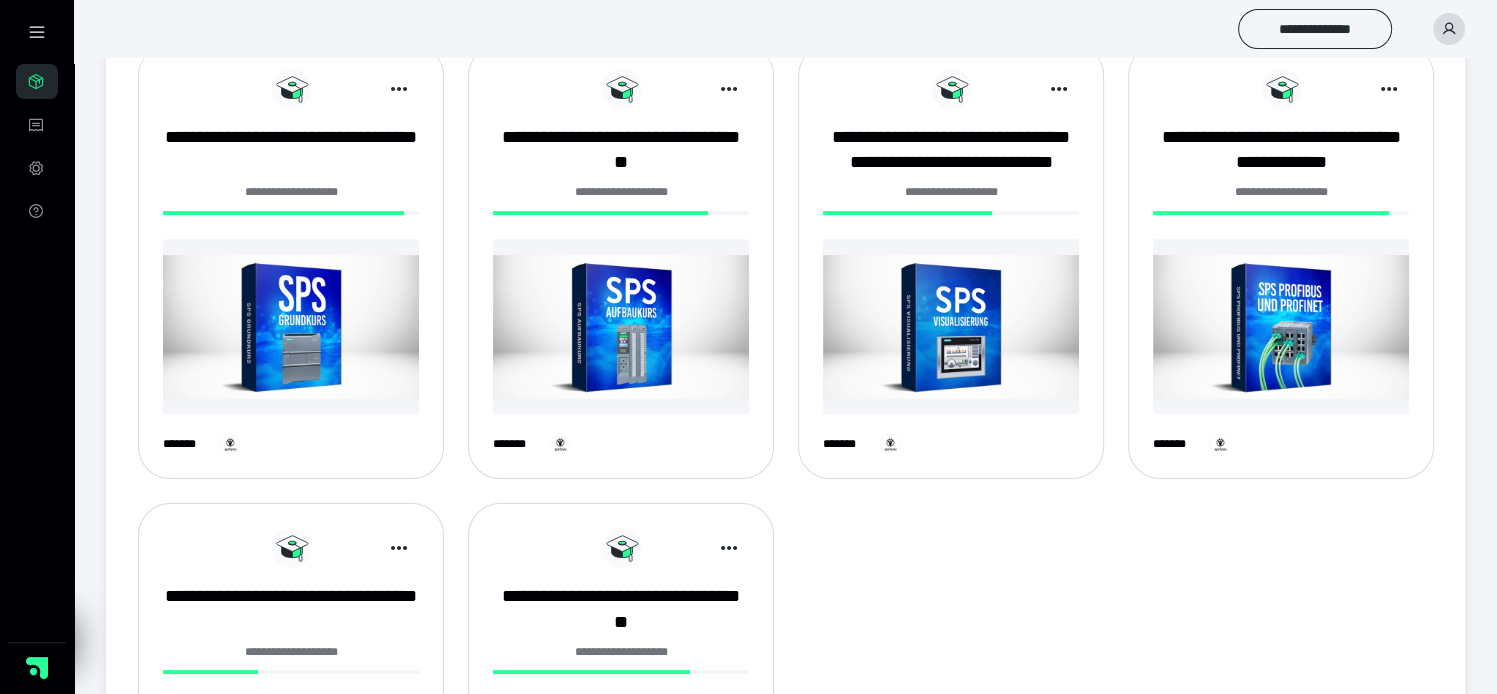 click at bounding box center (1281, 326) 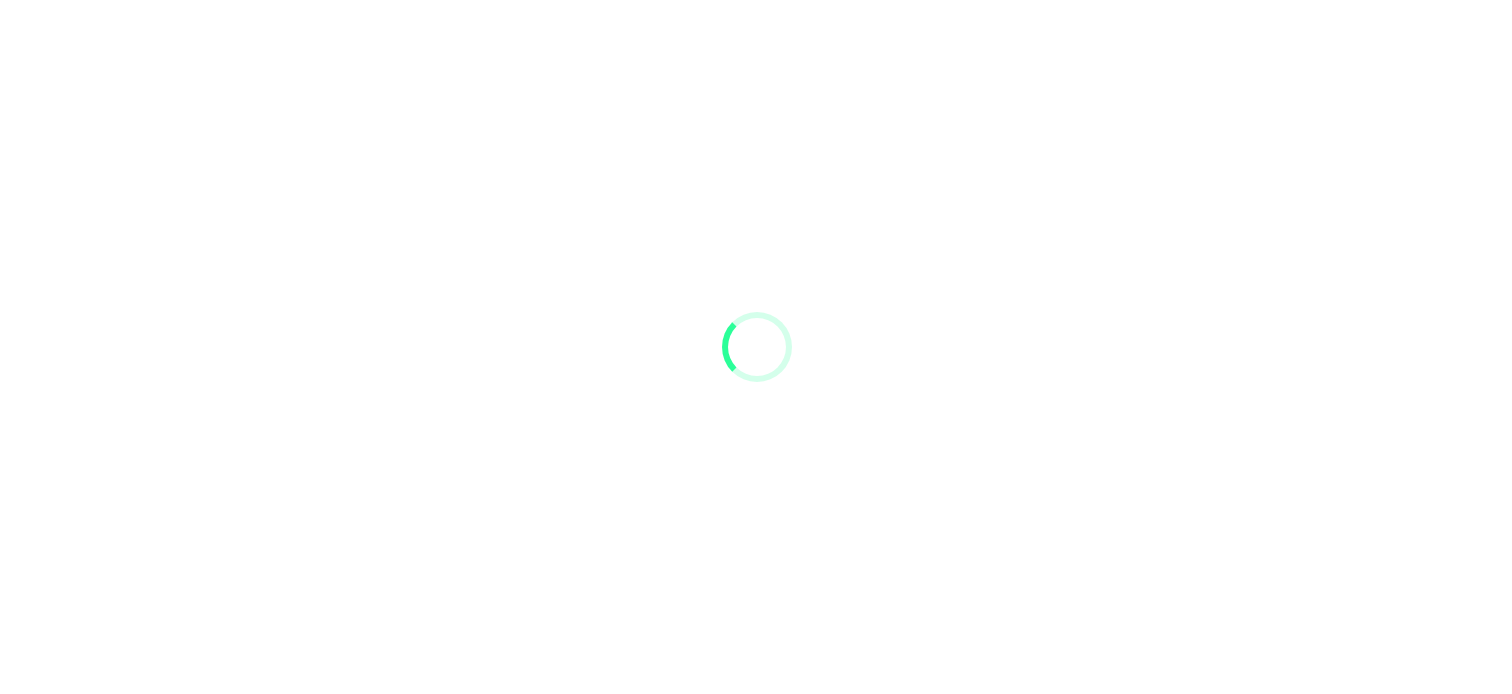 scroll, scrollTop: 0, scrollLeft: 0, axis: both 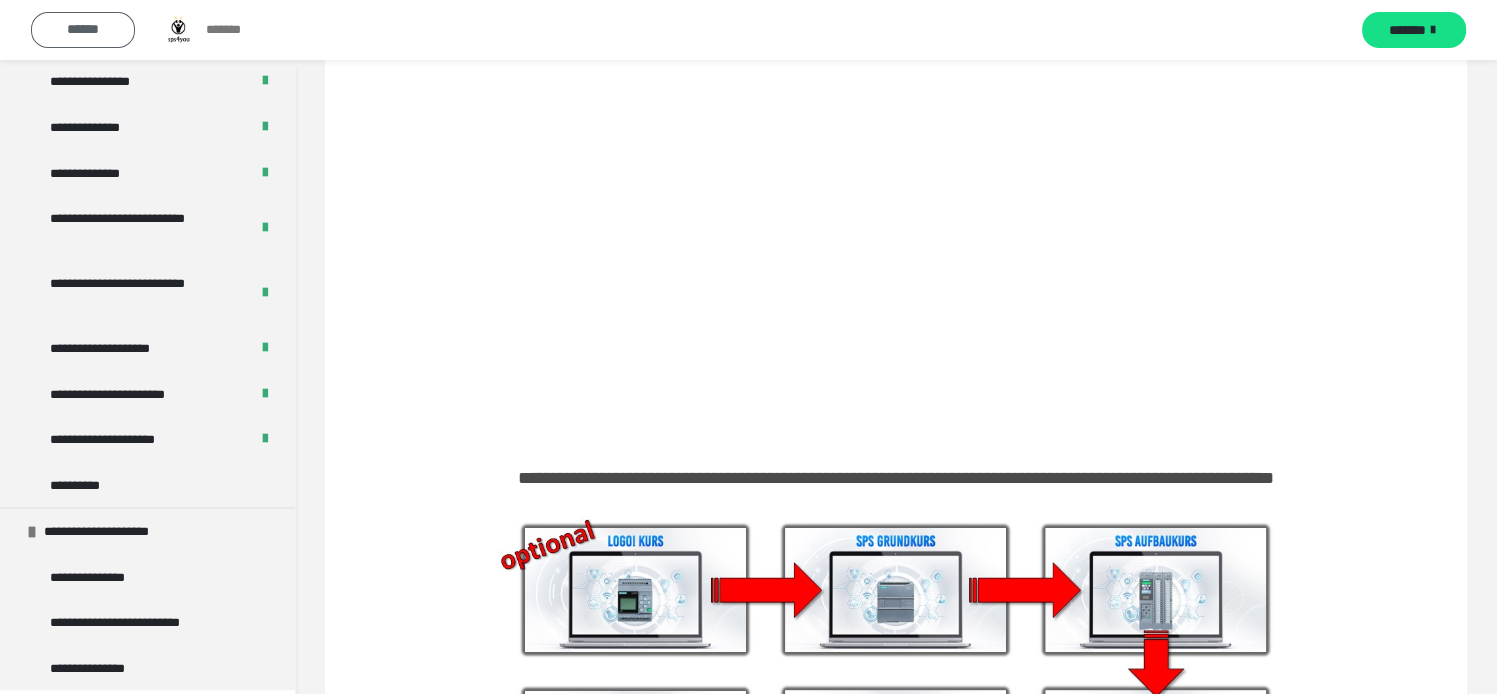 click on "******" at bounding box center (83, 29) 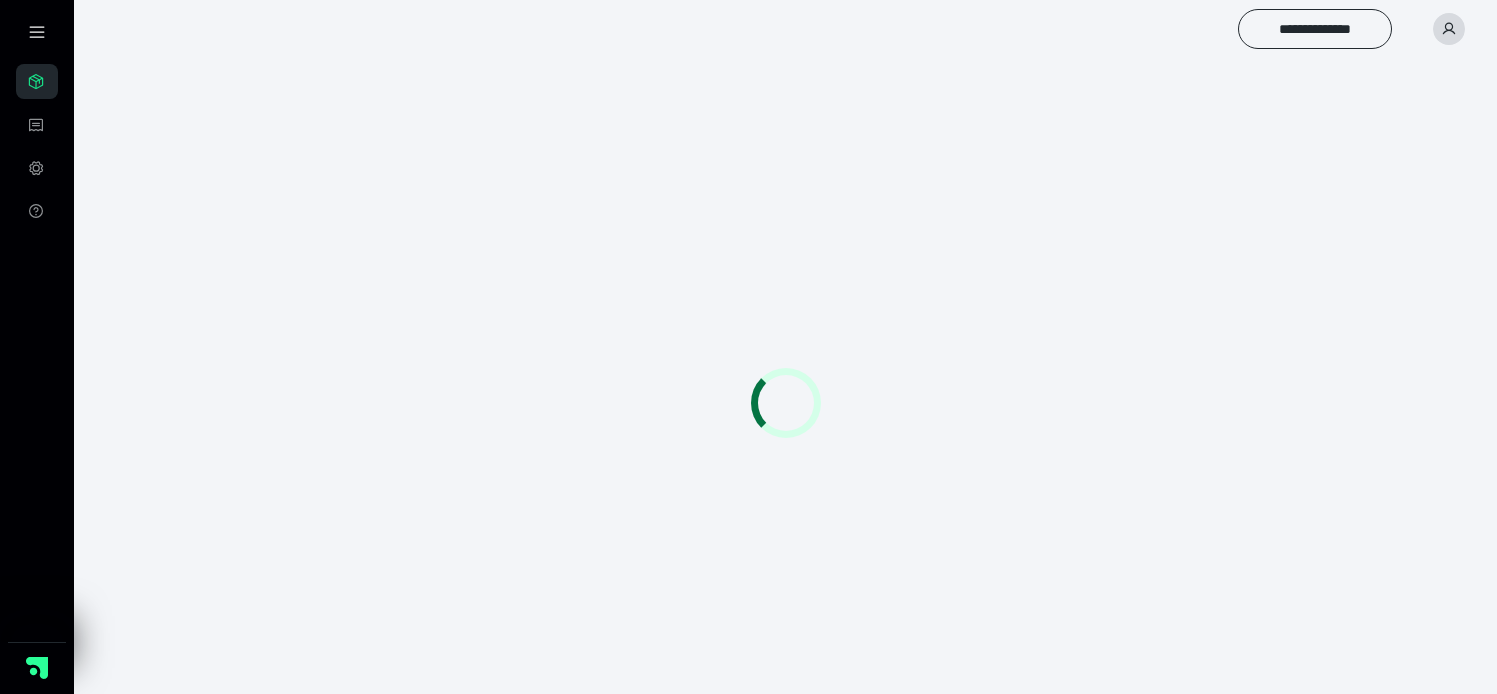 scroll, scrollTop: 0, scrollLeft: 0, axis: both 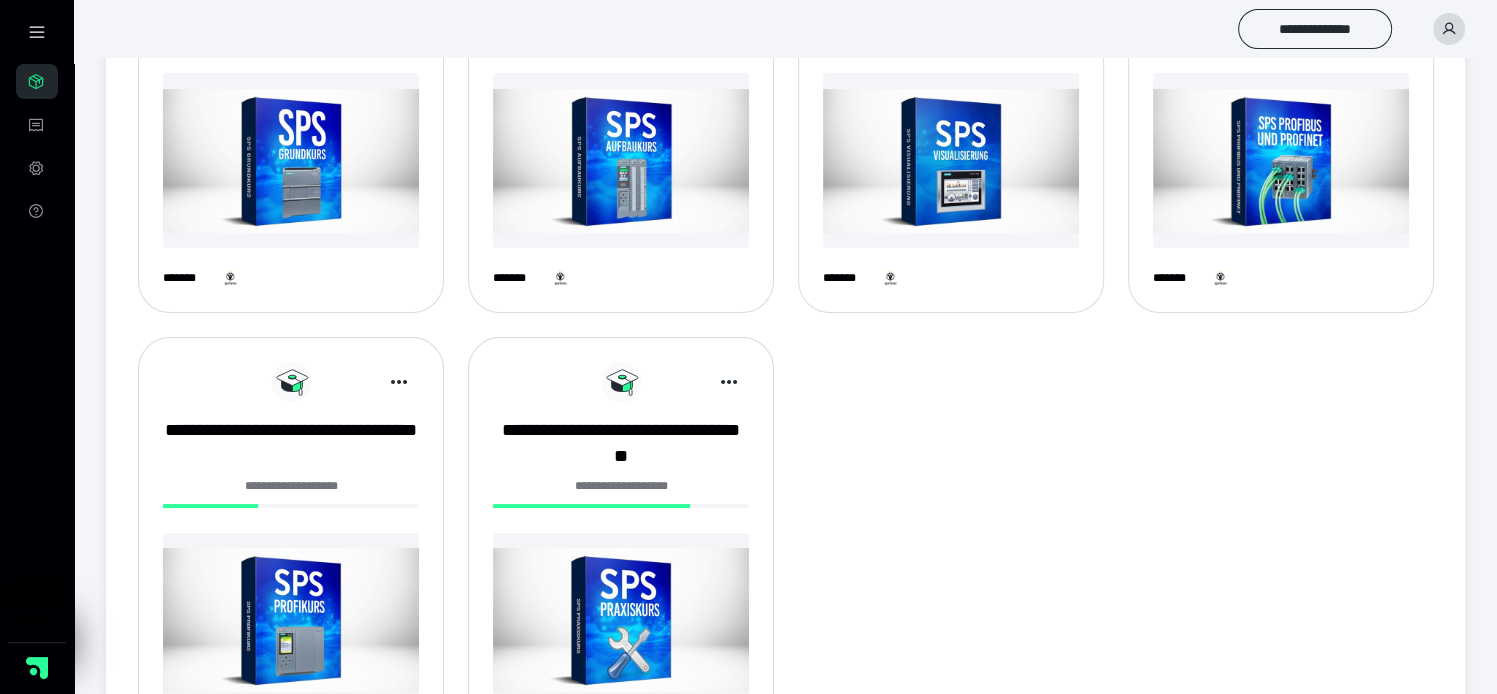 click at bounding box center [621, 620] 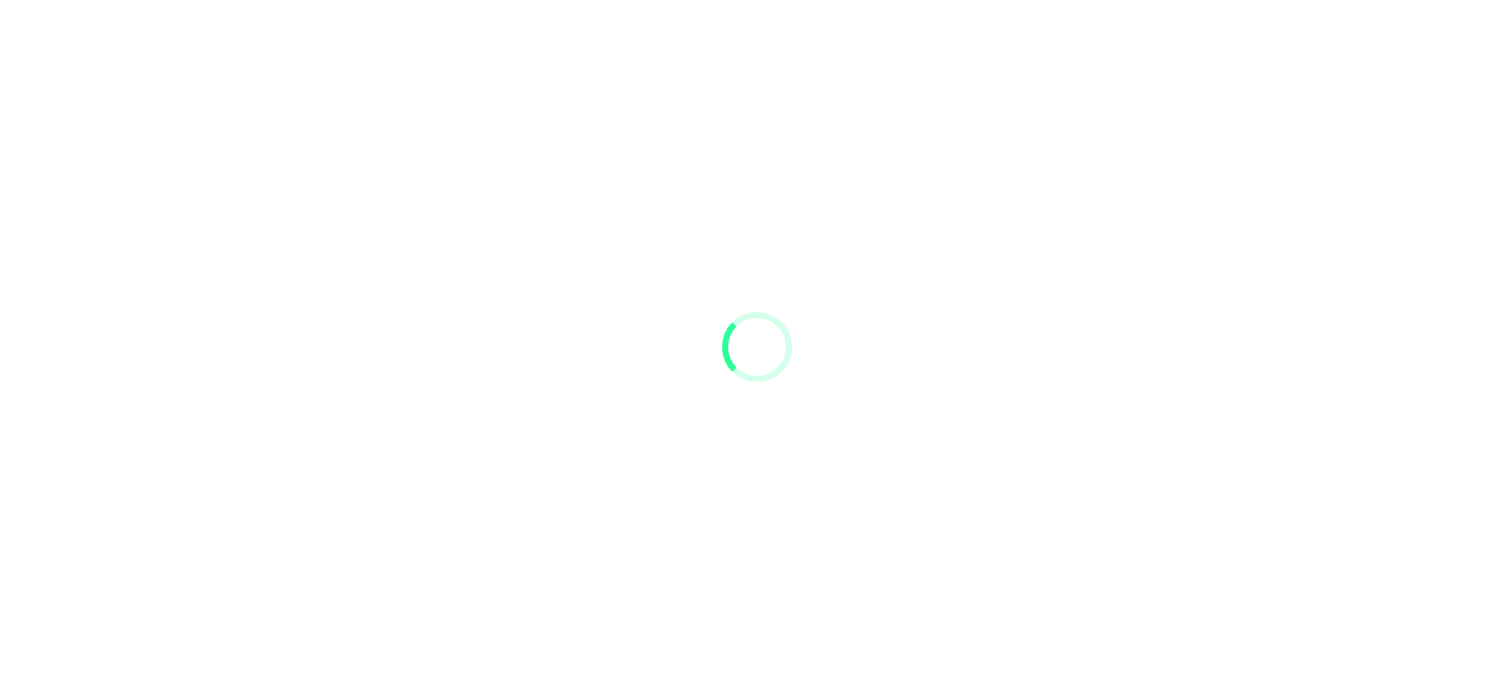 scroll, scrollTop: 0, scrollLeft: 0, axis: both 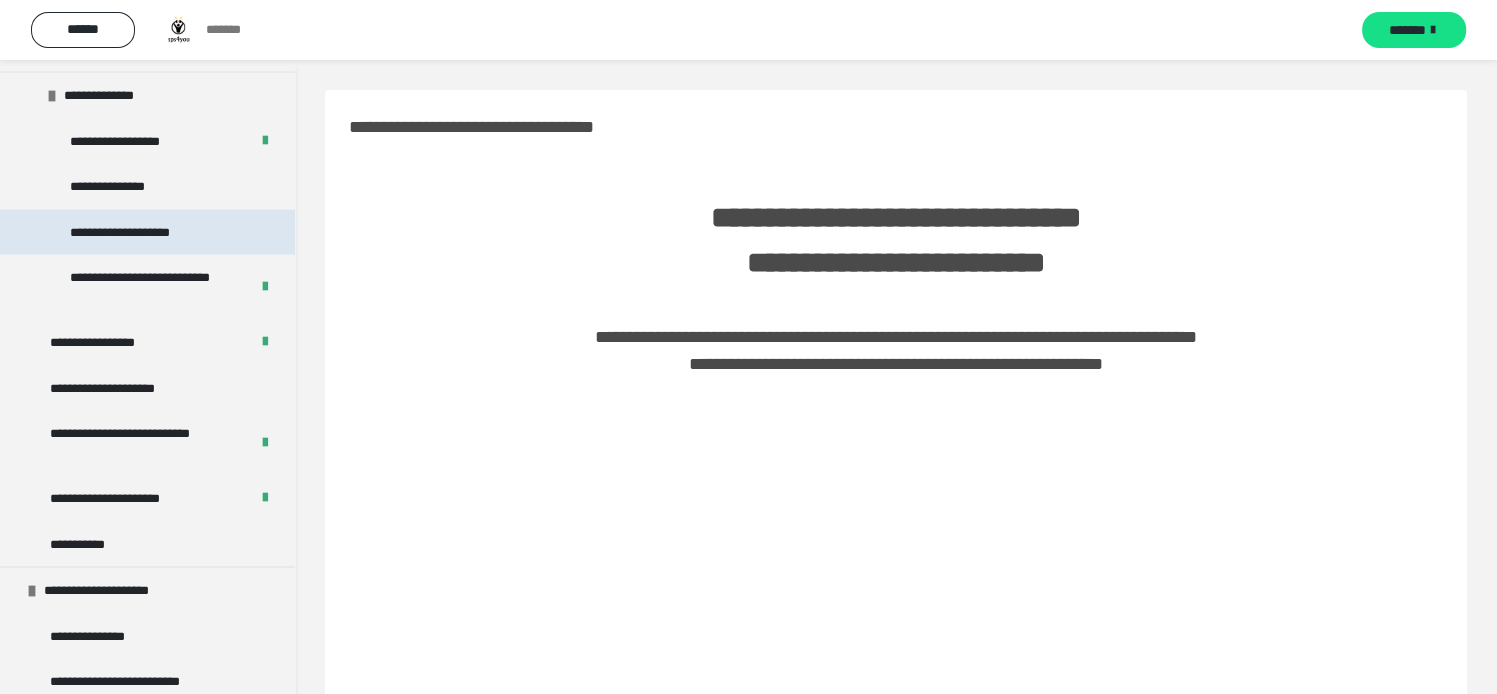 click on "**********" at bounding box center (147, 233) 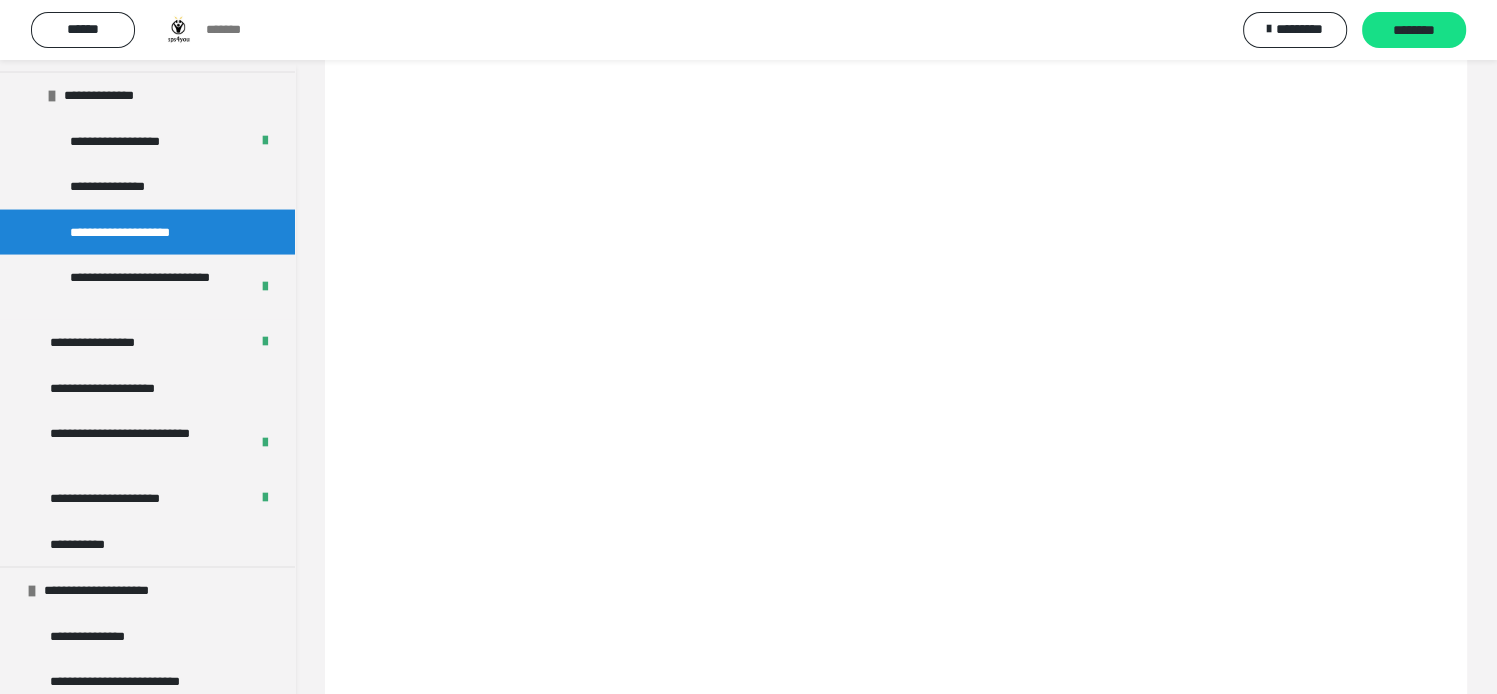 scroll, scrollTop: 117, scrollLeft: 0, axis: vertical 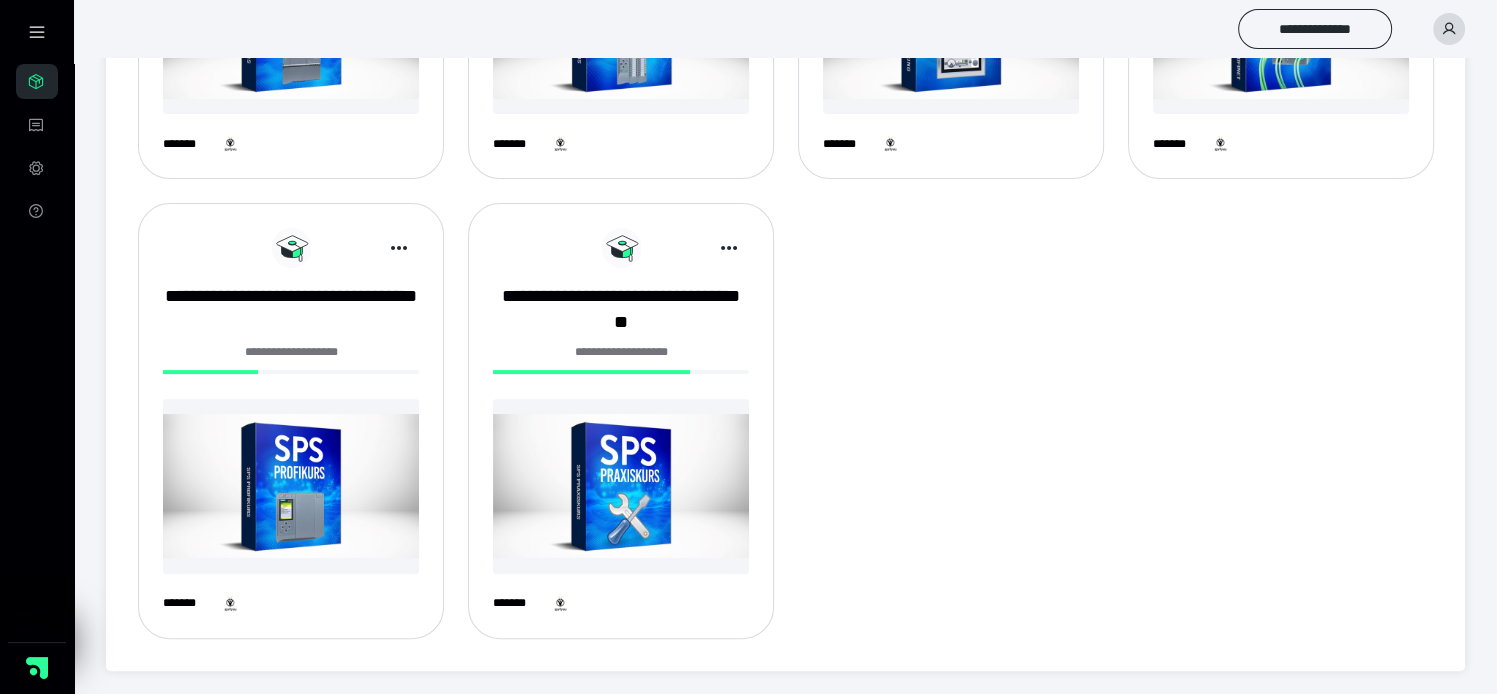 click at bounding box center (621, 486) 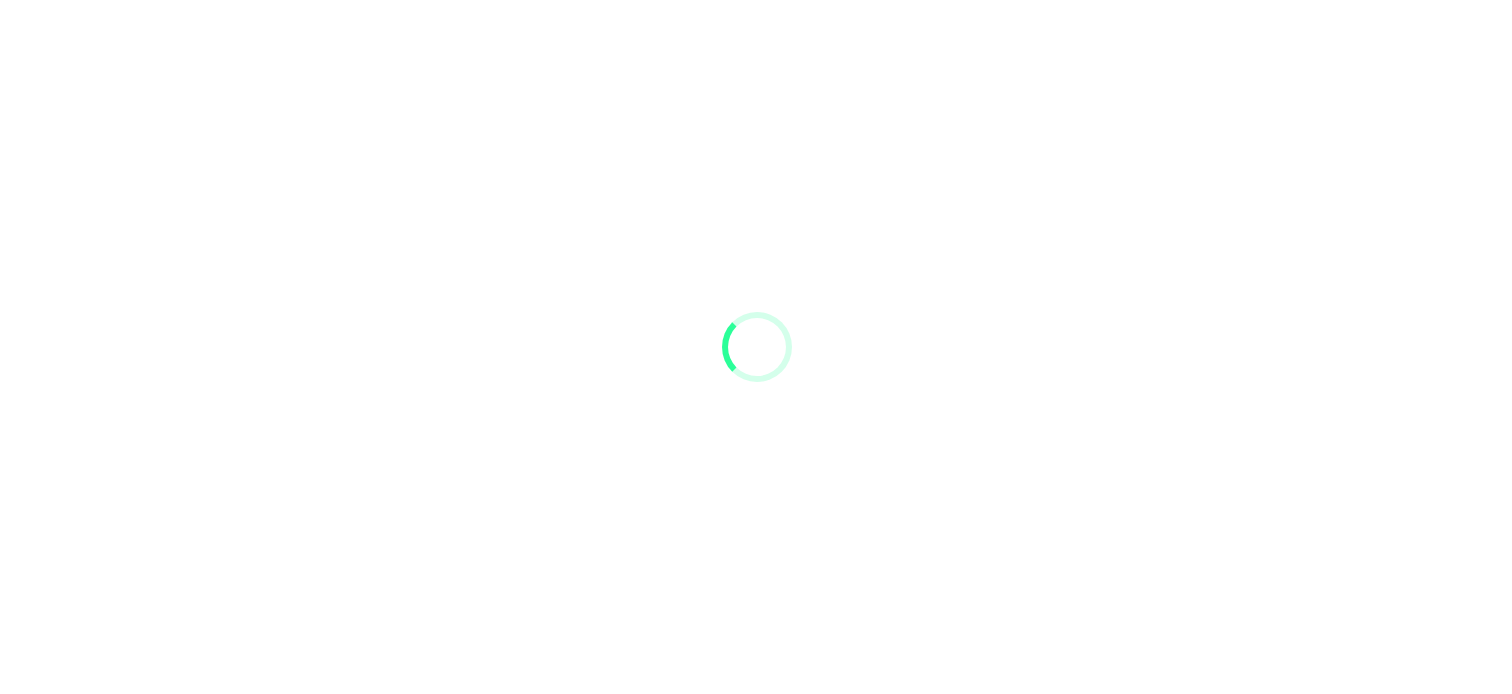 scroll, scrollTop: 0, scrollLeft: 0, axis: both 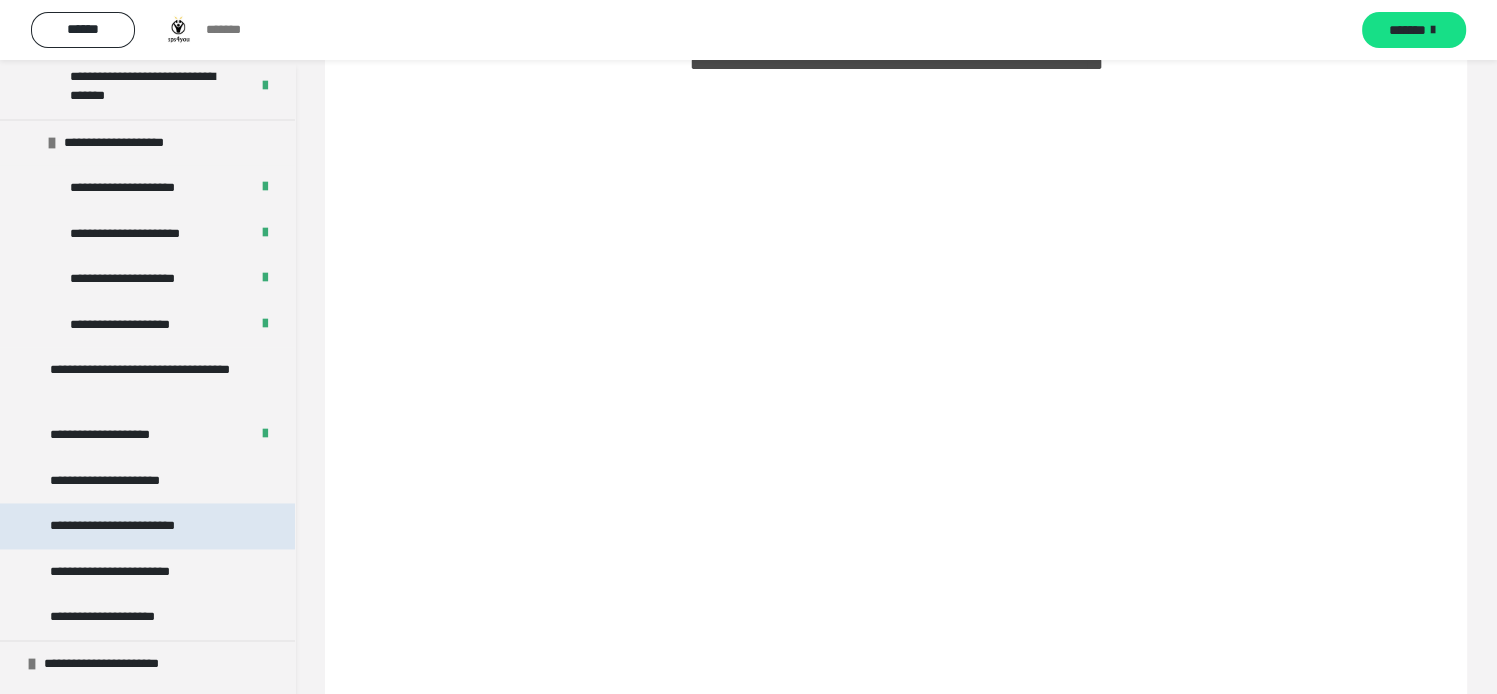 click on "**********" at bounding box center (147, 526) 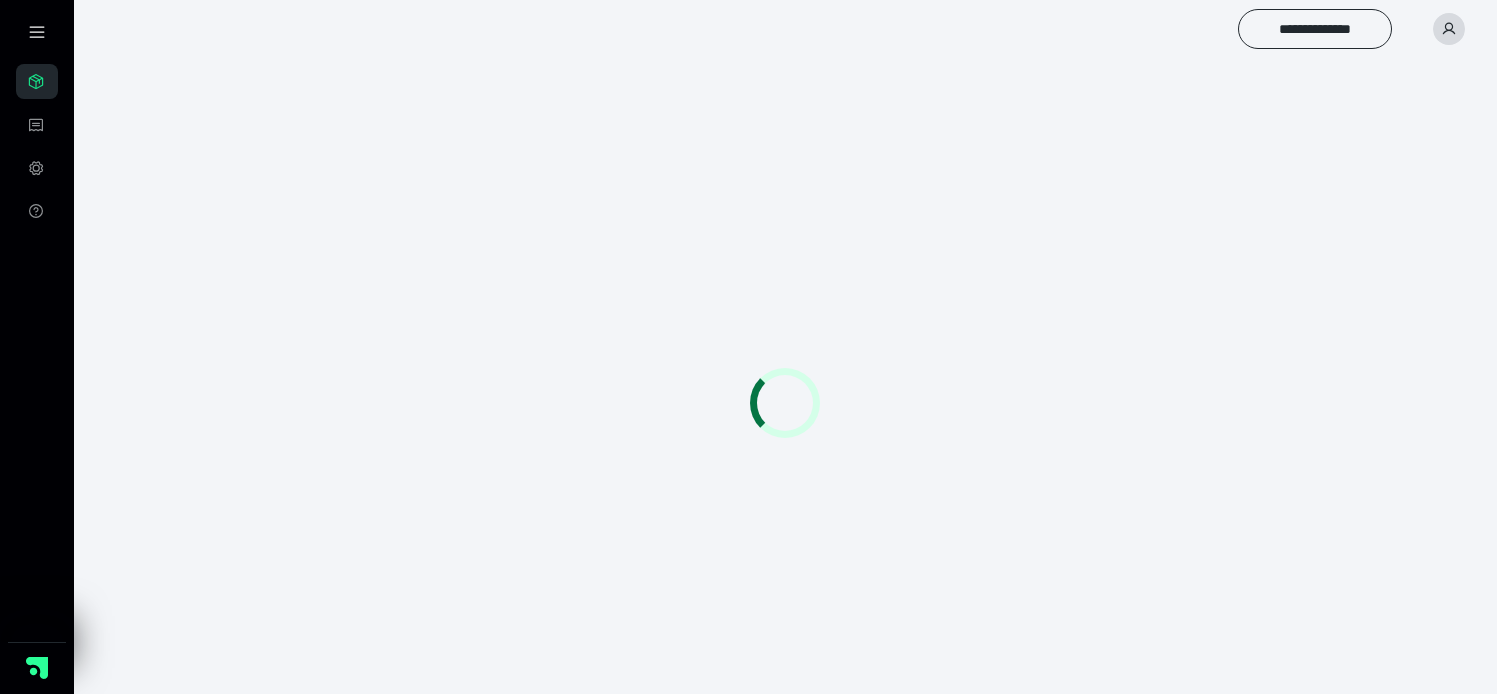 scroll, scrollTop: 0, scrollLeft: 0, axis: both 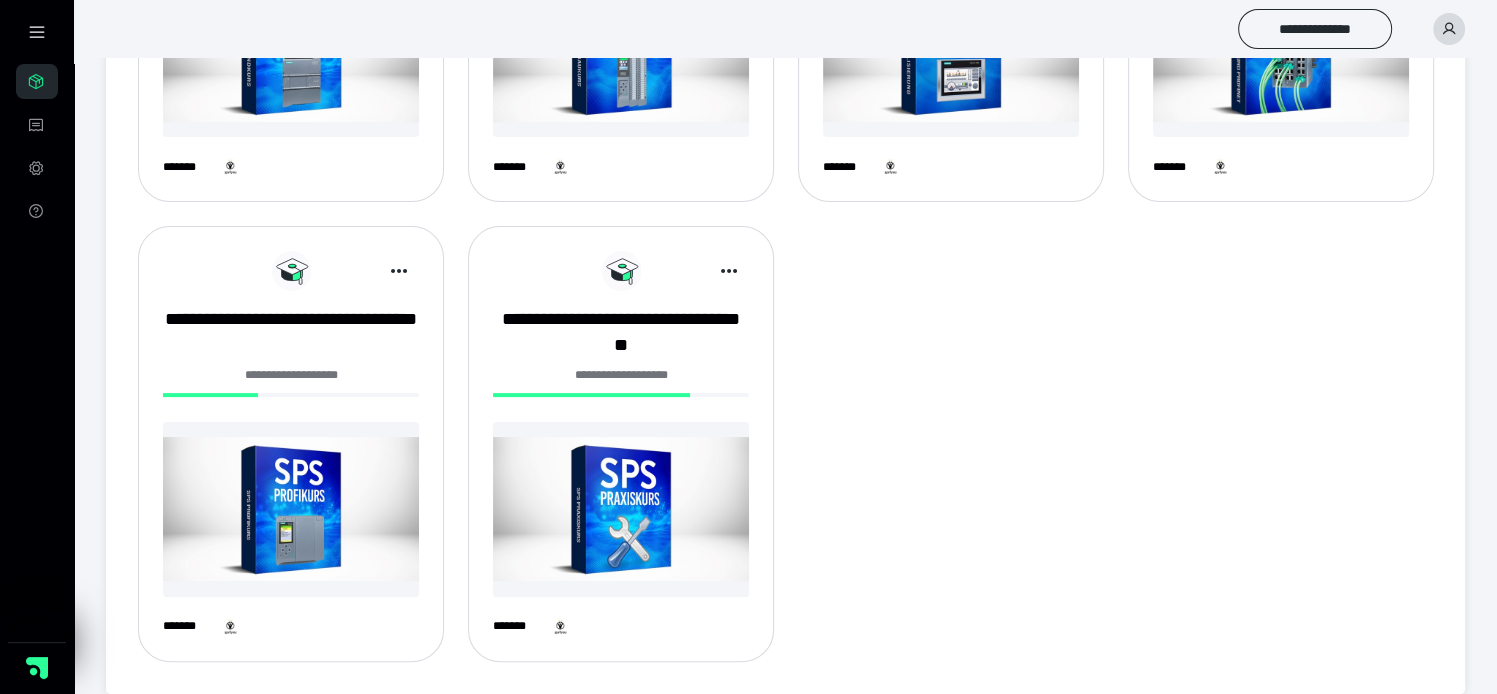 click at bounding box center (291, 509) 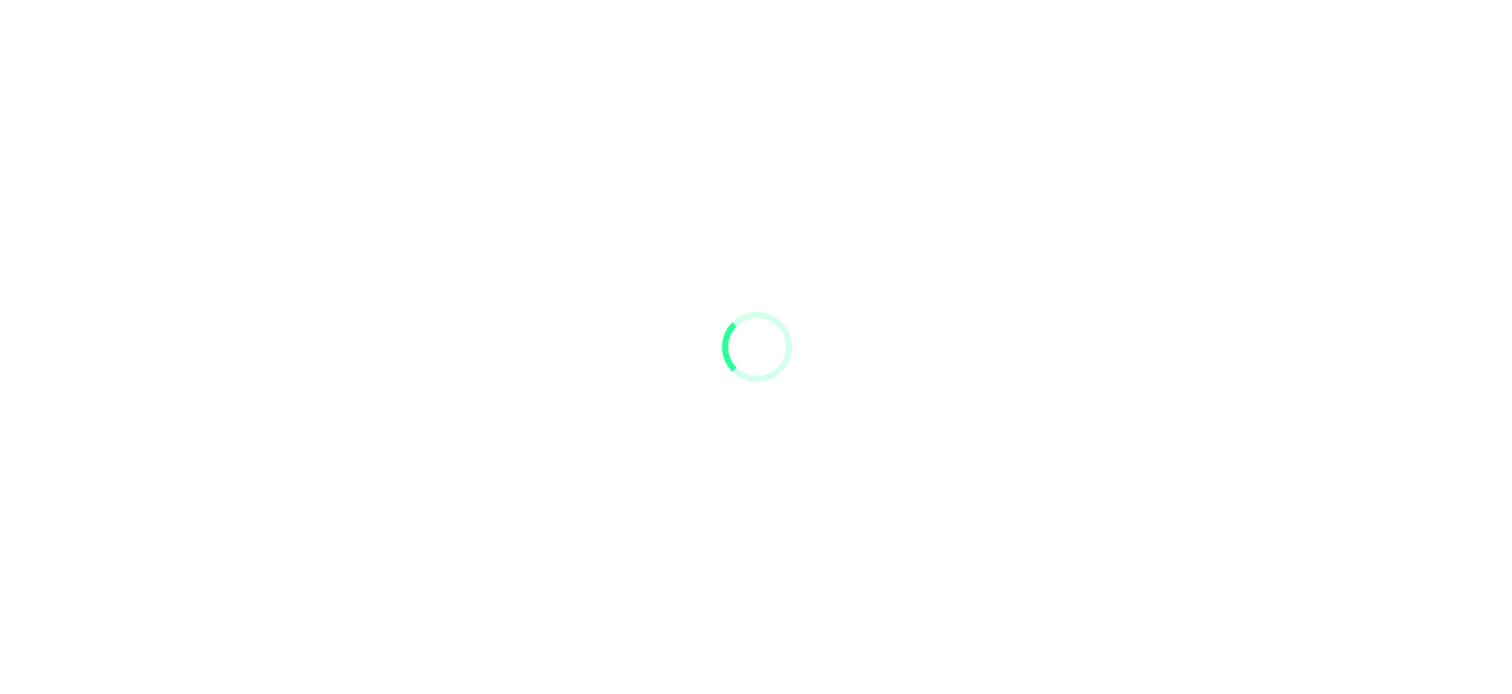scroll, scrollTop: 0, scrollLeft: 0, axis: both 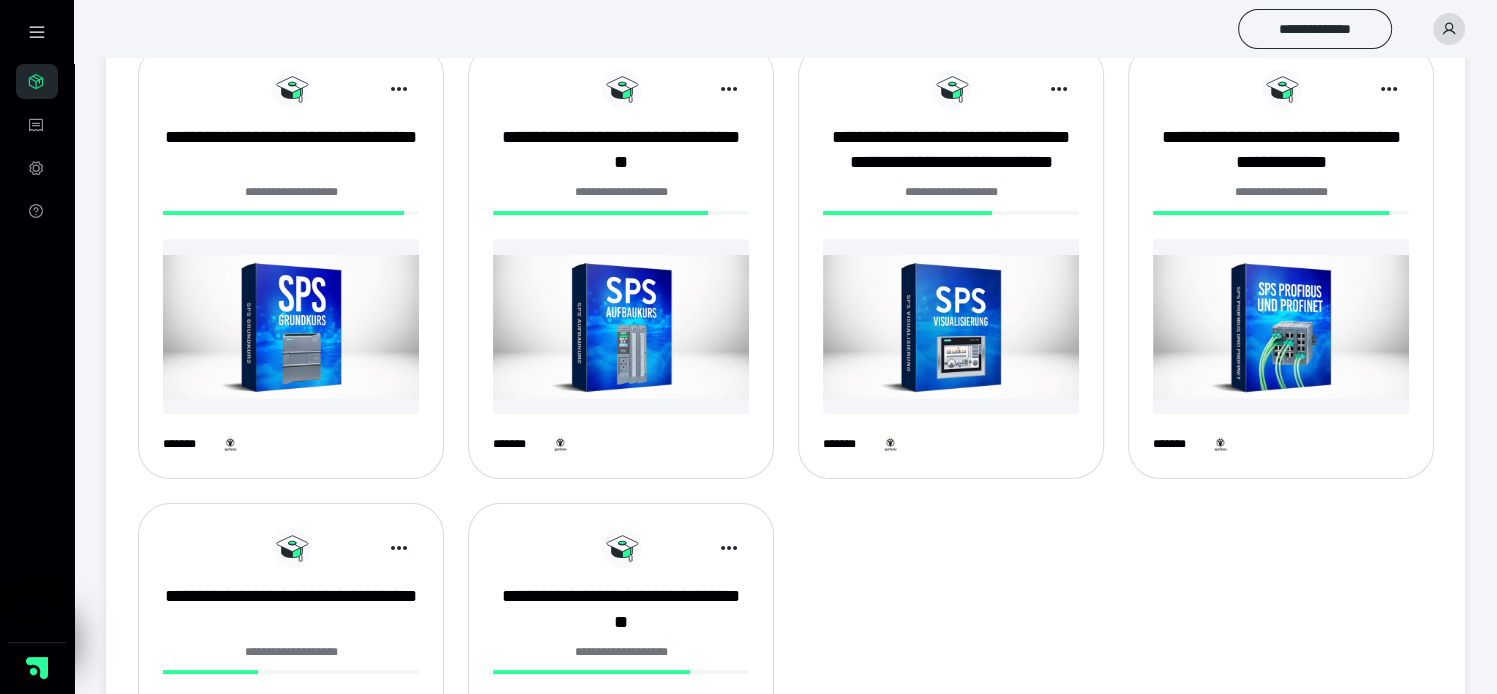 click at bounding box center (1281, 326) 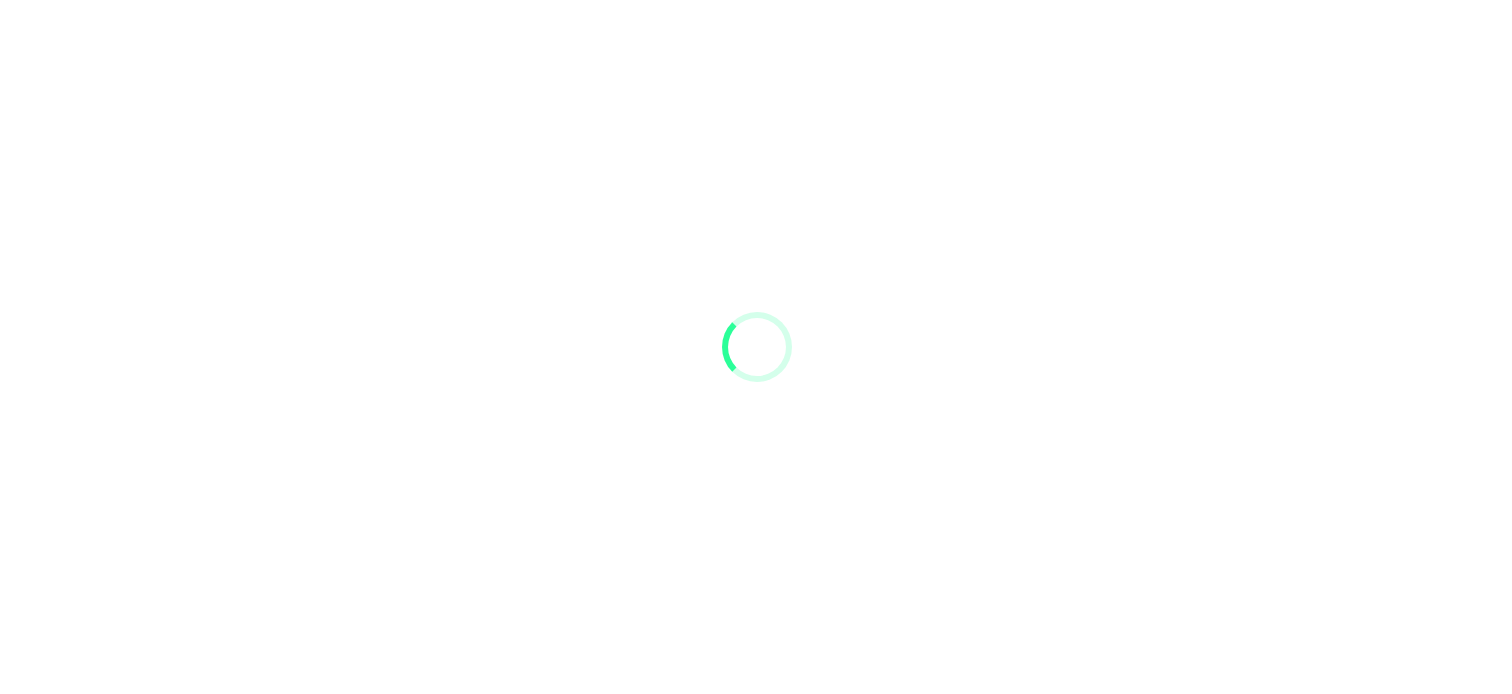 scroll, scrollTop: 0, scrollLeft: 0, axis: both 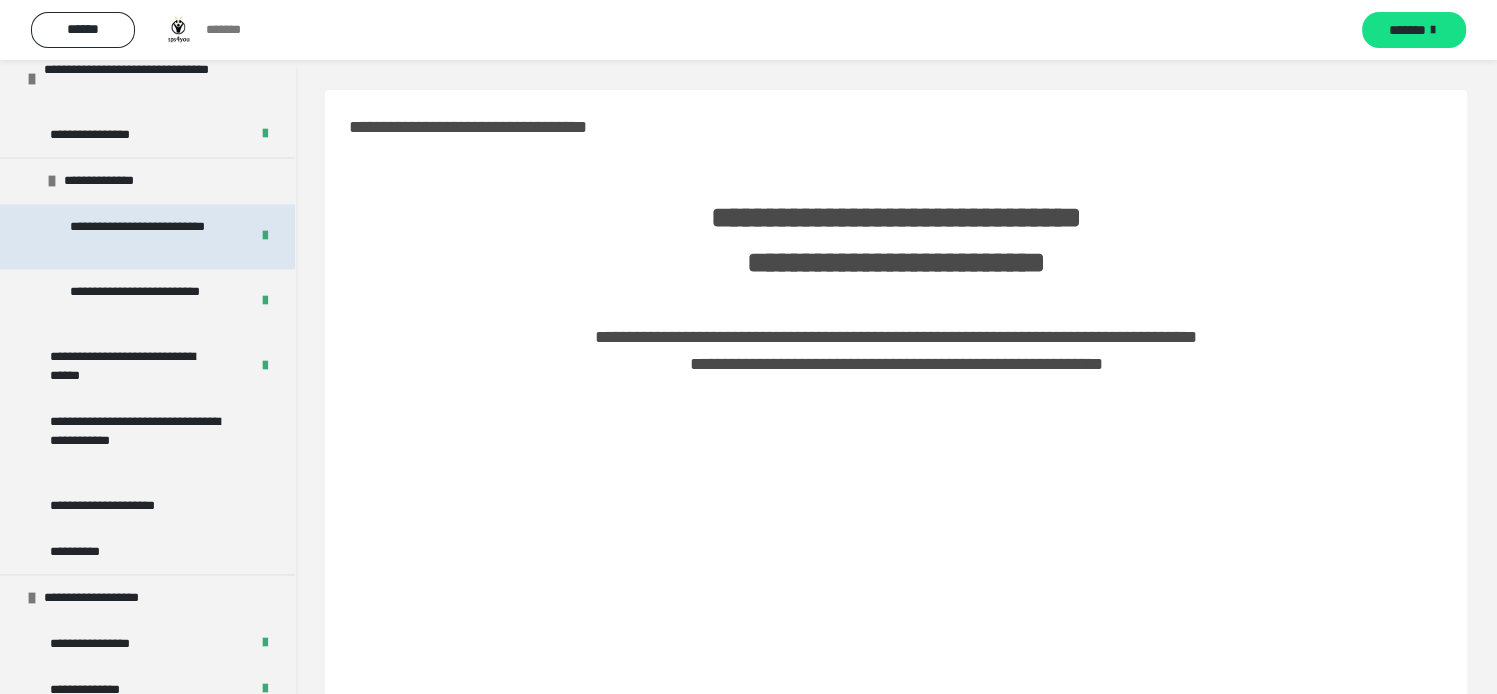 click on "**********" at bounding box center [144, 236] 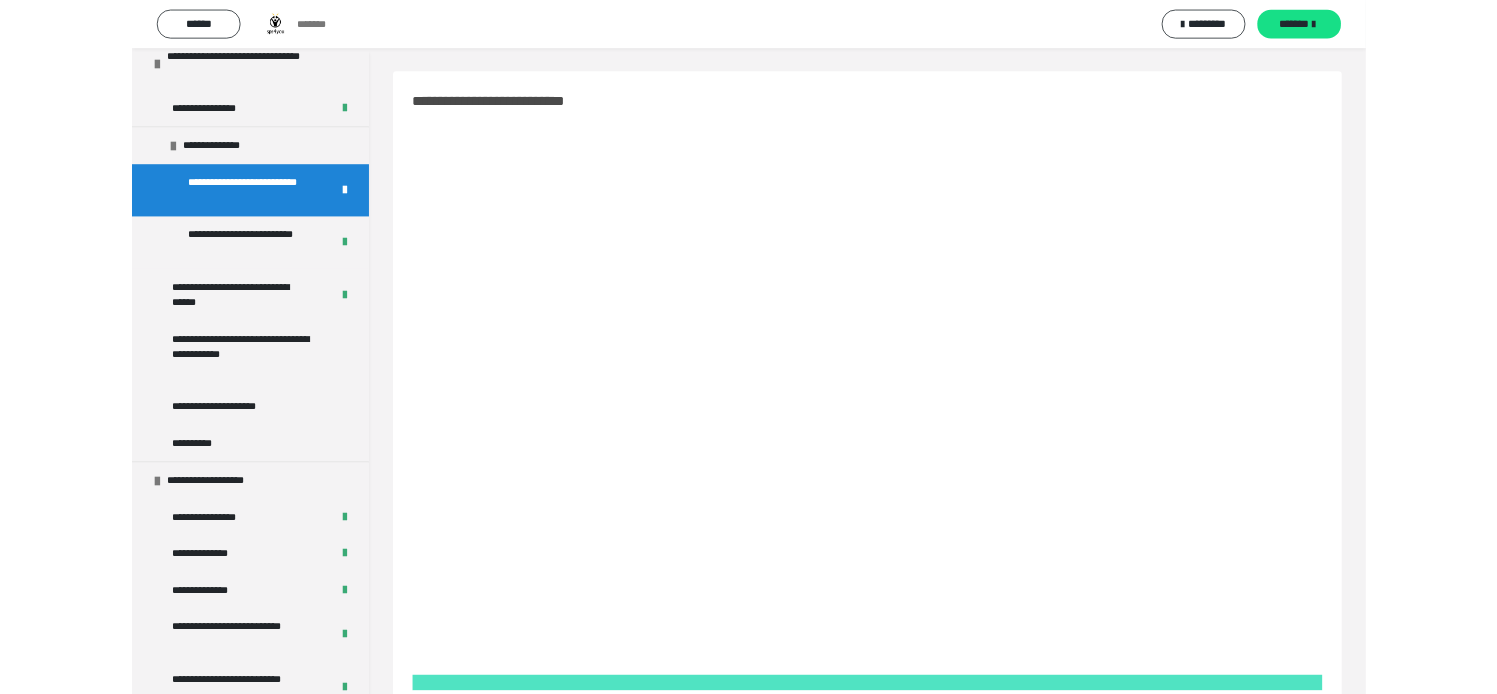 scroll, scrollTop: 0, scrollLeft: 0, axis: both 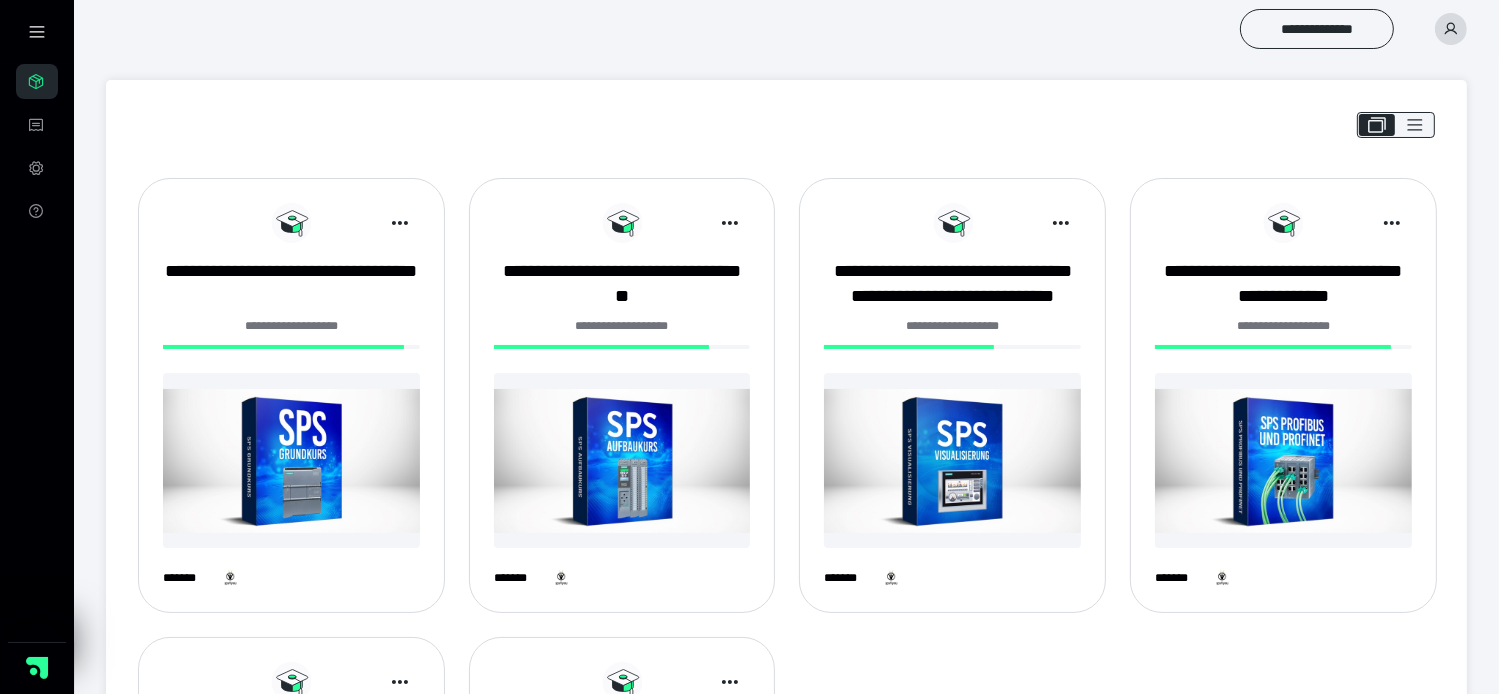 click at bounding box center (1283, 460) 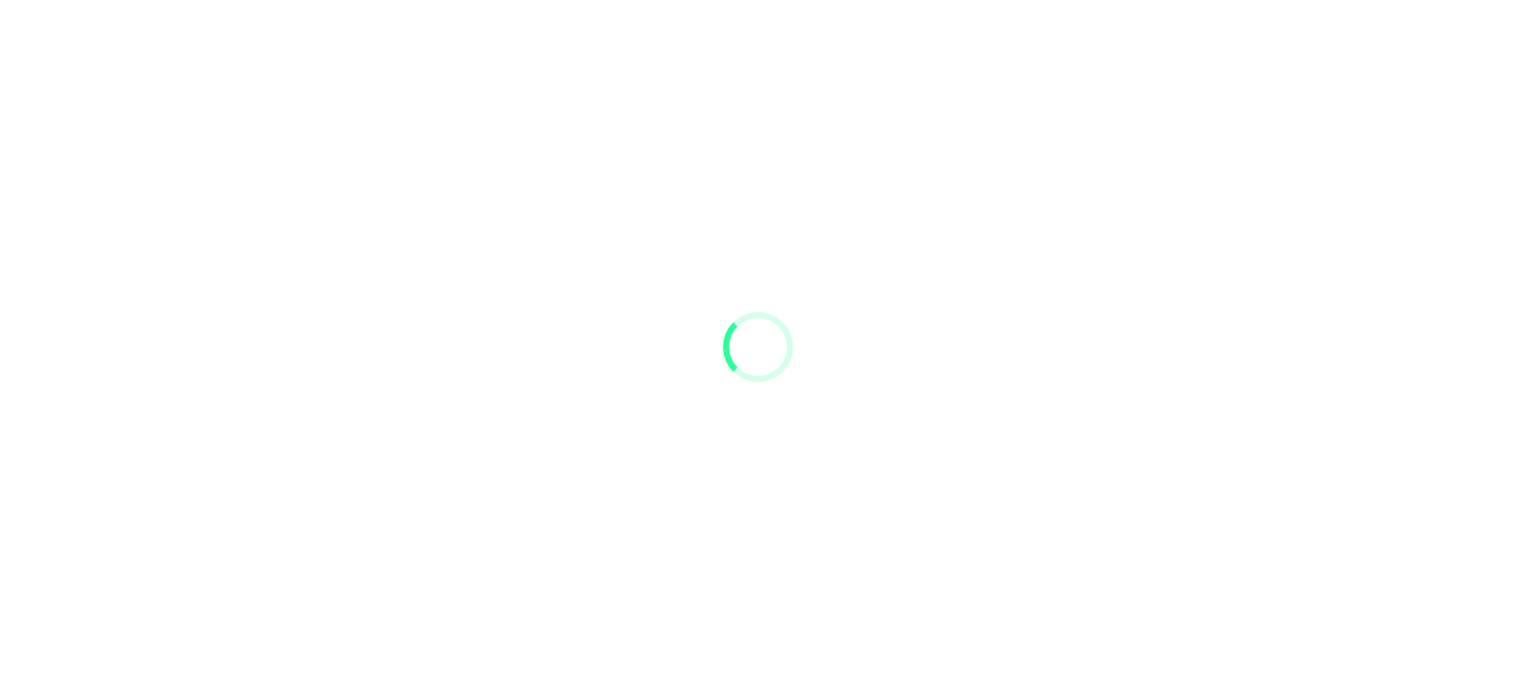 scroll, scrollTop: 0, scrollLeft: 0, axis: both 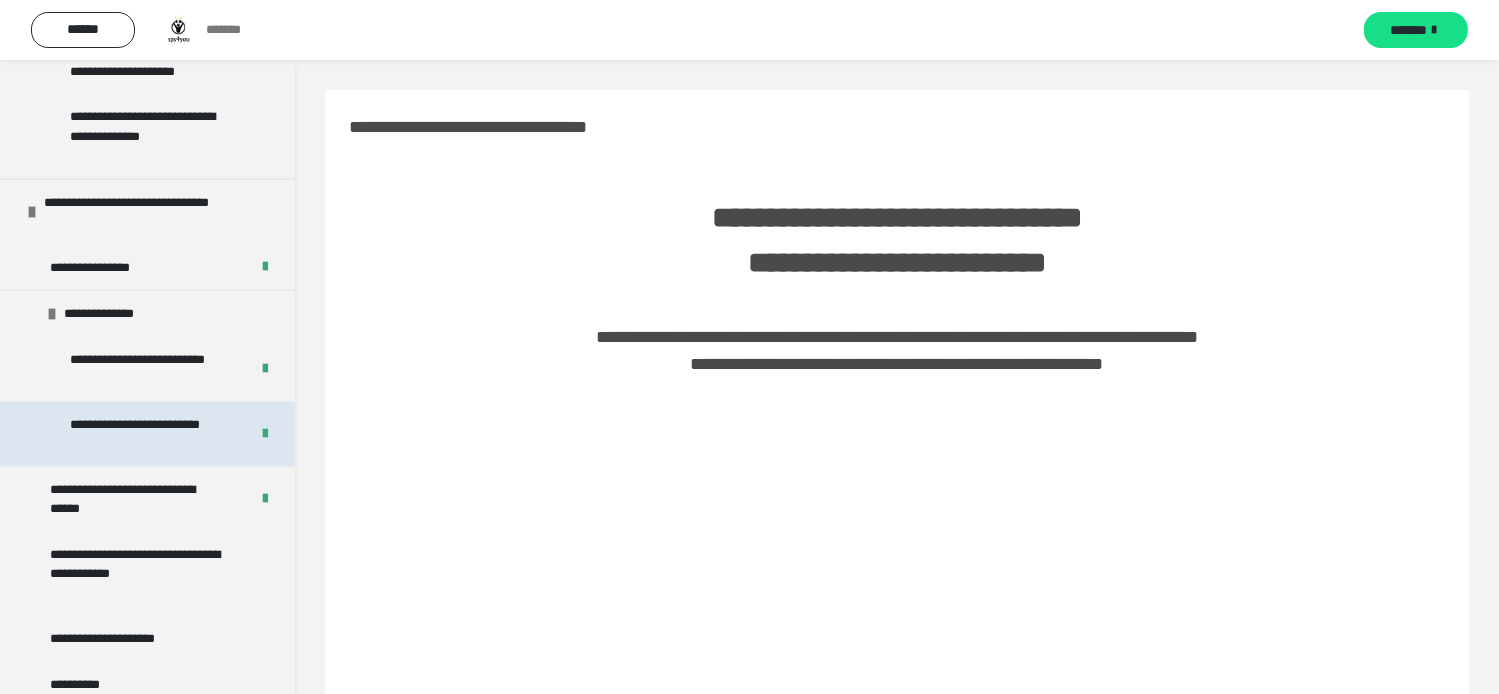 click on "**********" at bounding box center [144, 434] 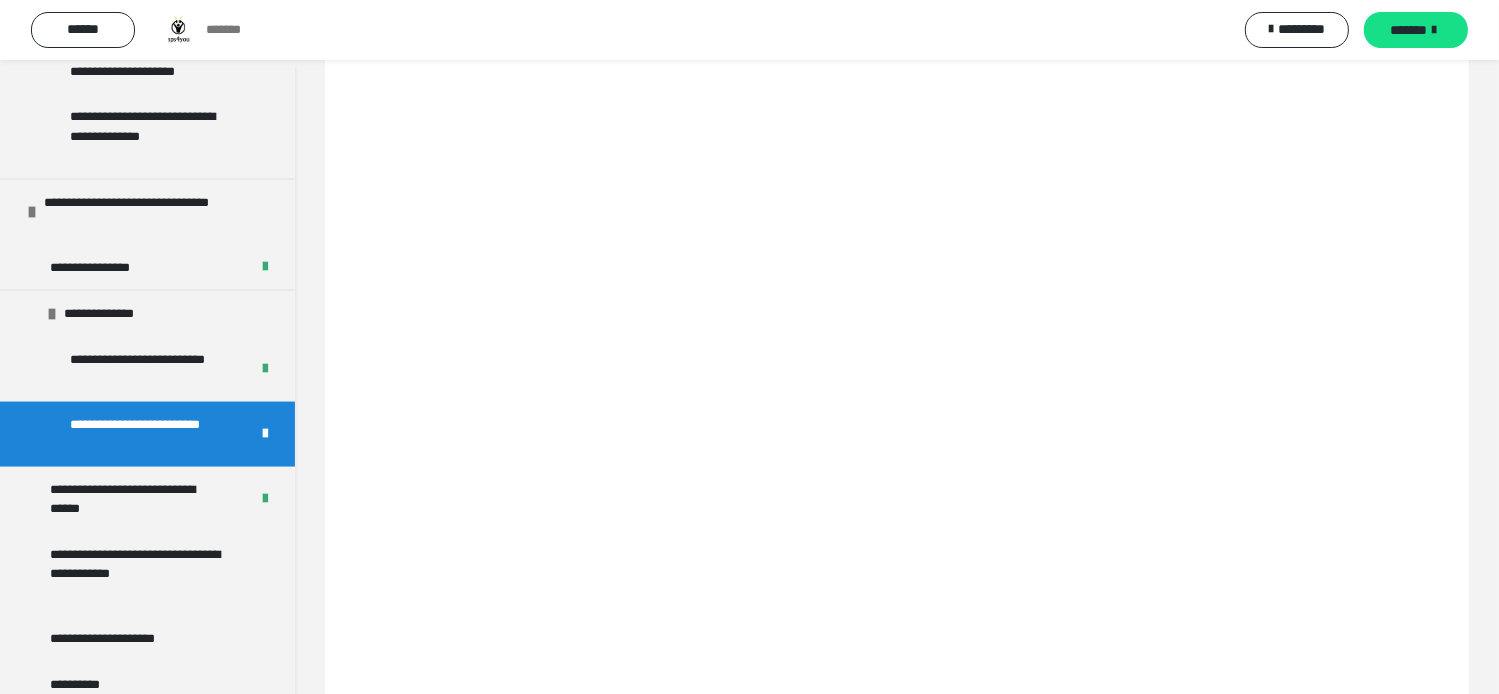 scroll, scrollTop: 119, scrollLeft: 0, axis: vertical 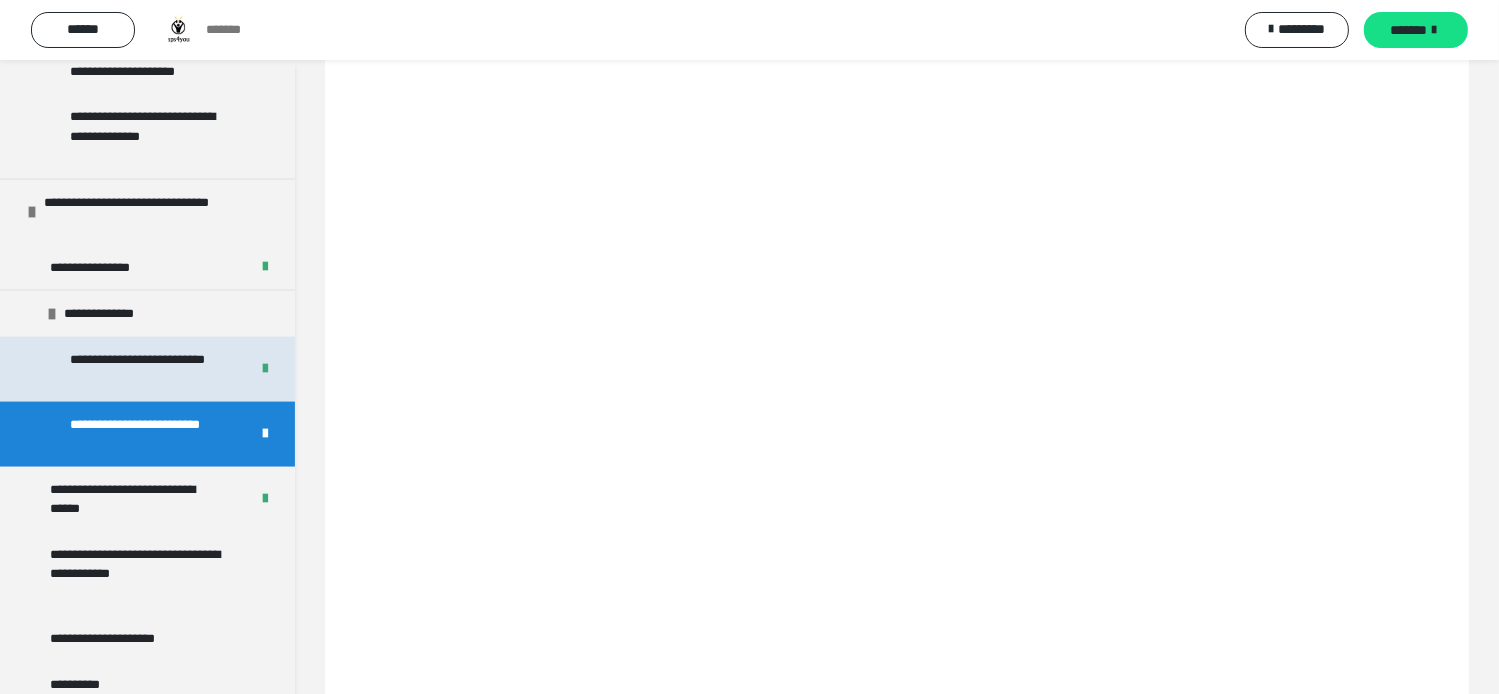 click on "**********" at bounding box center [144, 369] 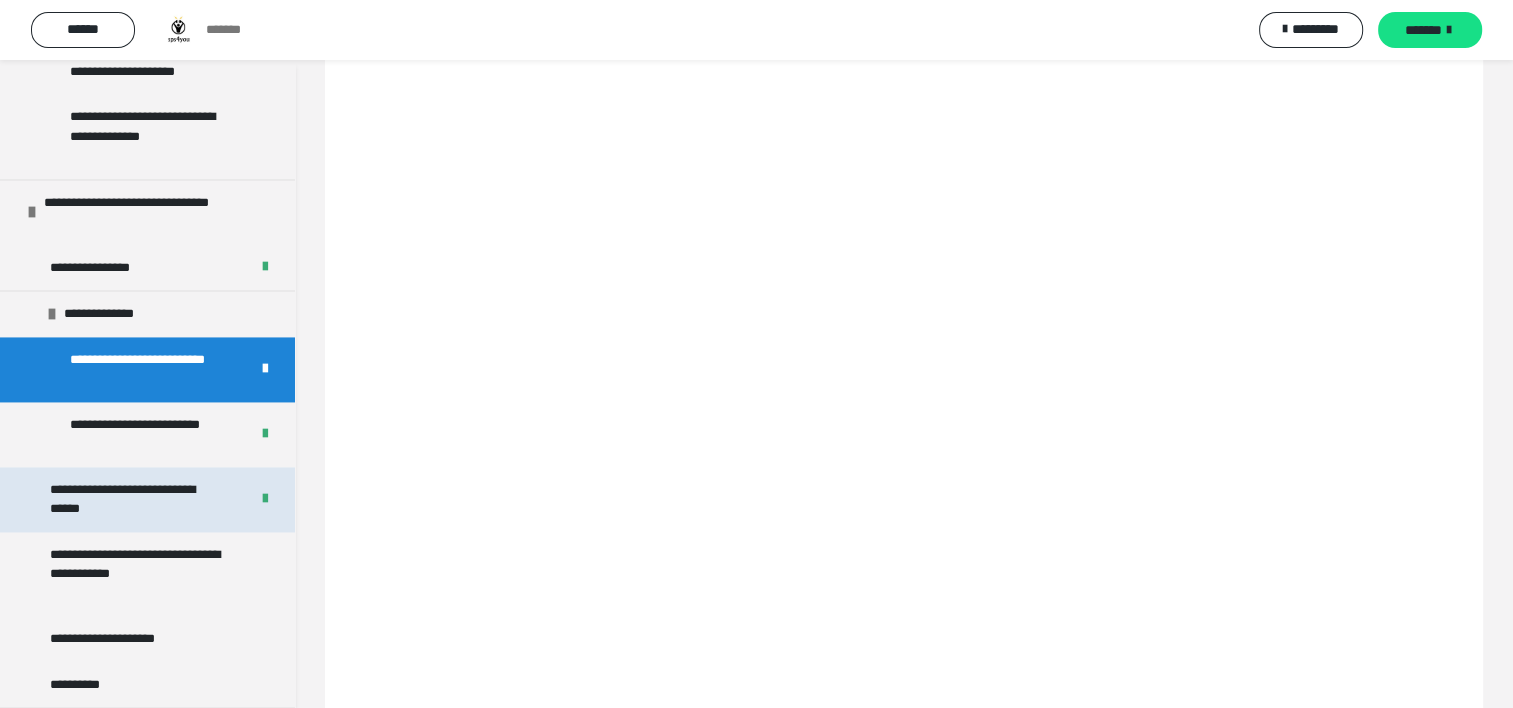 click on "**********" at bounding box center [134, 499] 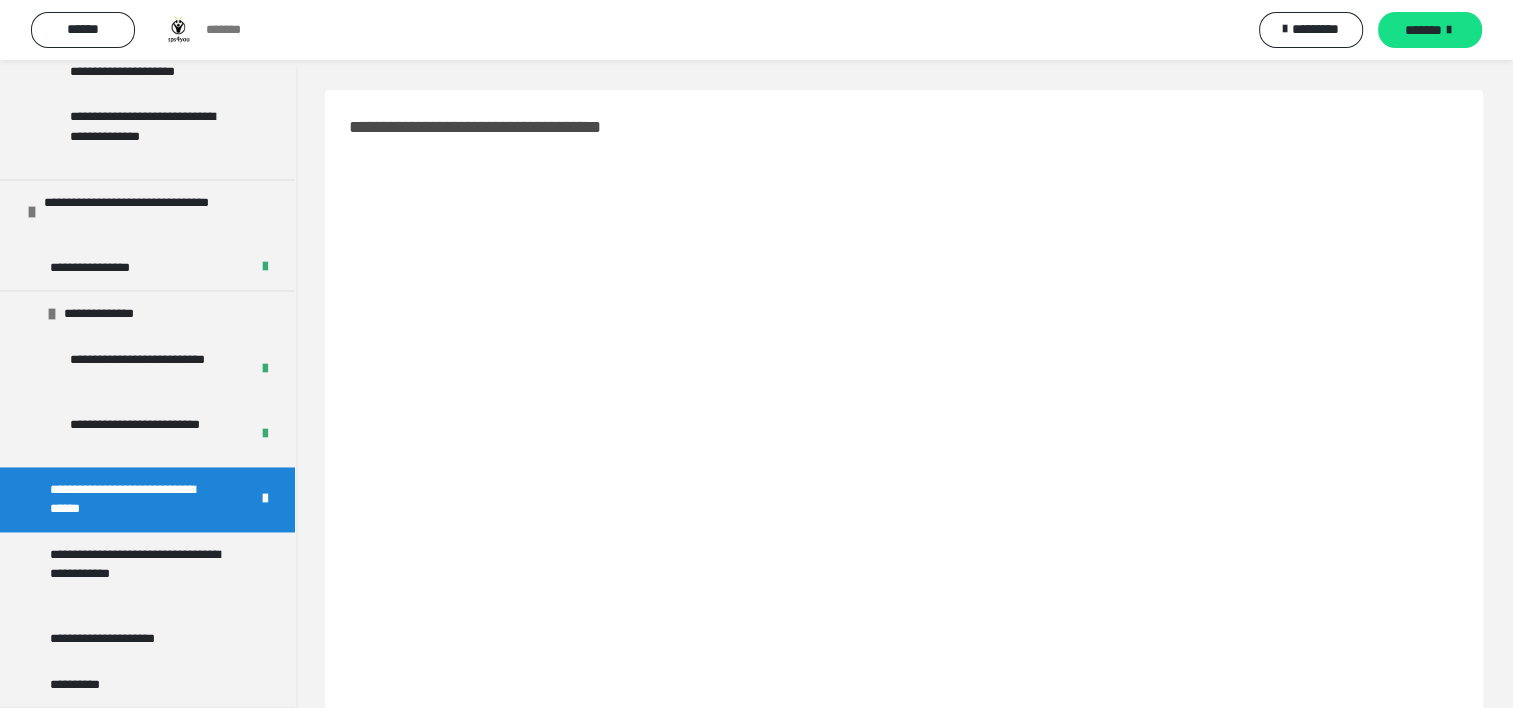 scroll, scrollTop: 300, scrollLeft: 0, axis: vertical 